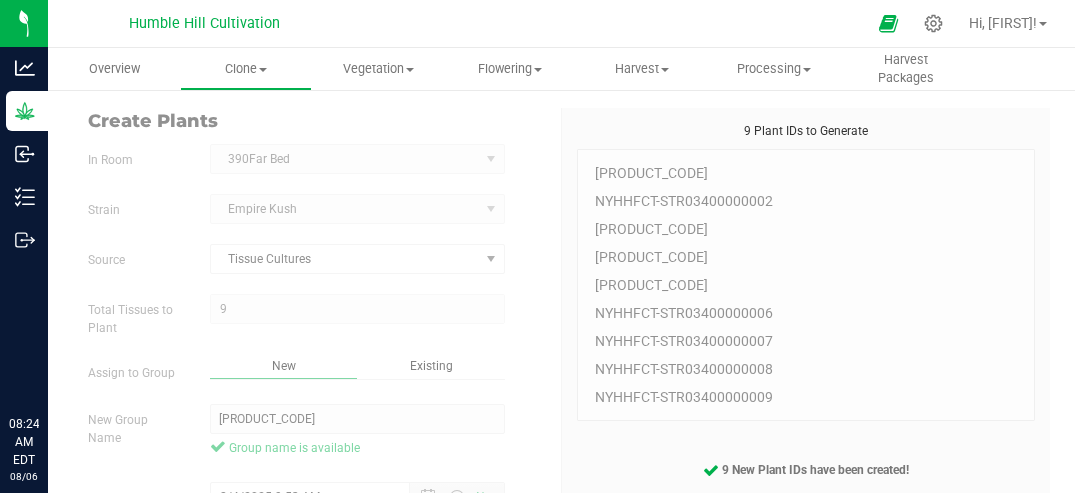 scroll, scrollTop: 0, scrollLeft: 0, axis: both 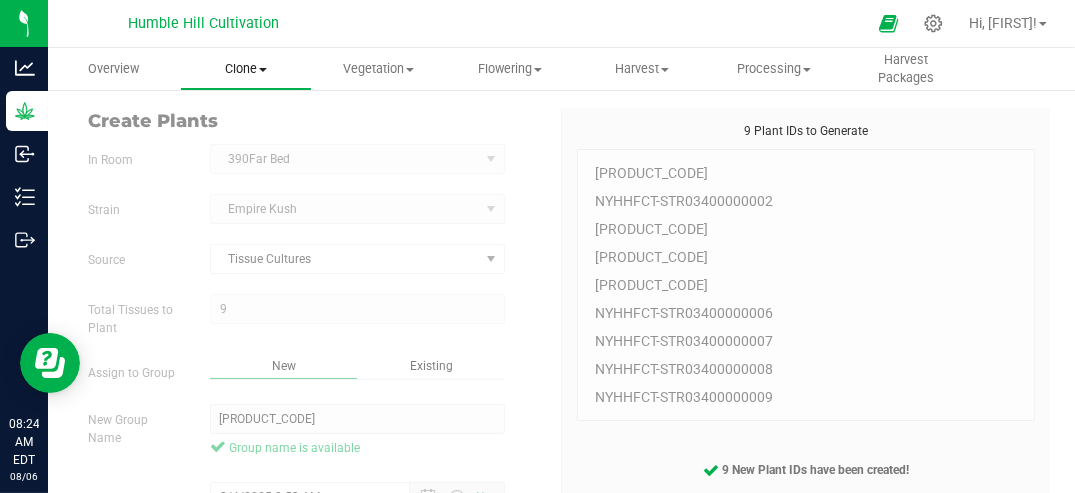 click on "Clone" at bounding box center [246, 69] 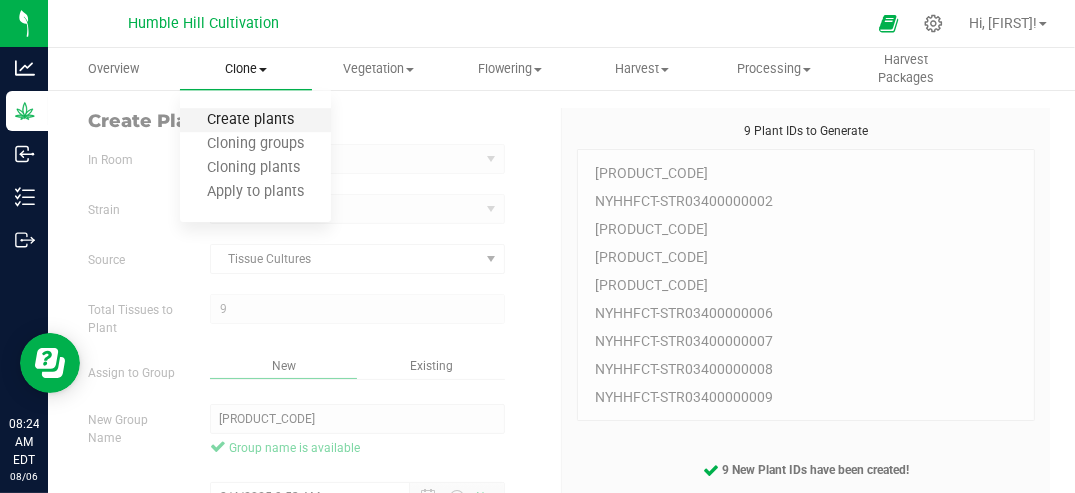 click on "Create plants" at bounding box center (250, 120) 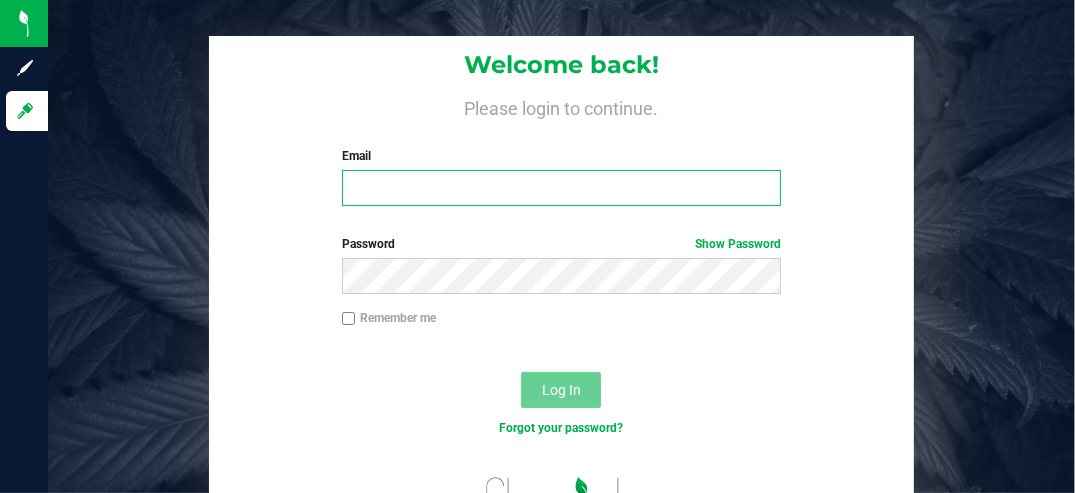 type on "[EMAIL]" 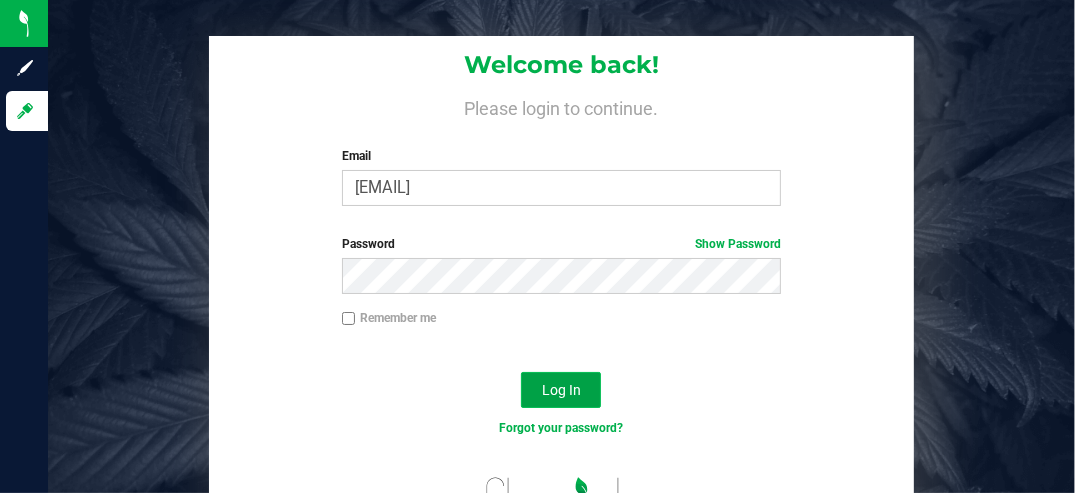 click on "Log In" at bounding box center [561, 390] 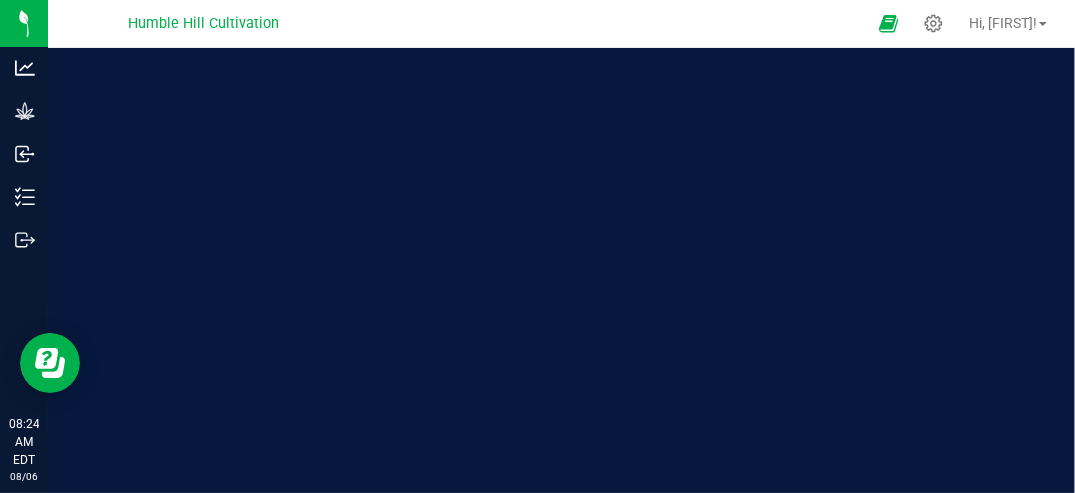 scroll, scrollTop: 0, scrollLeft: 0, axis: both 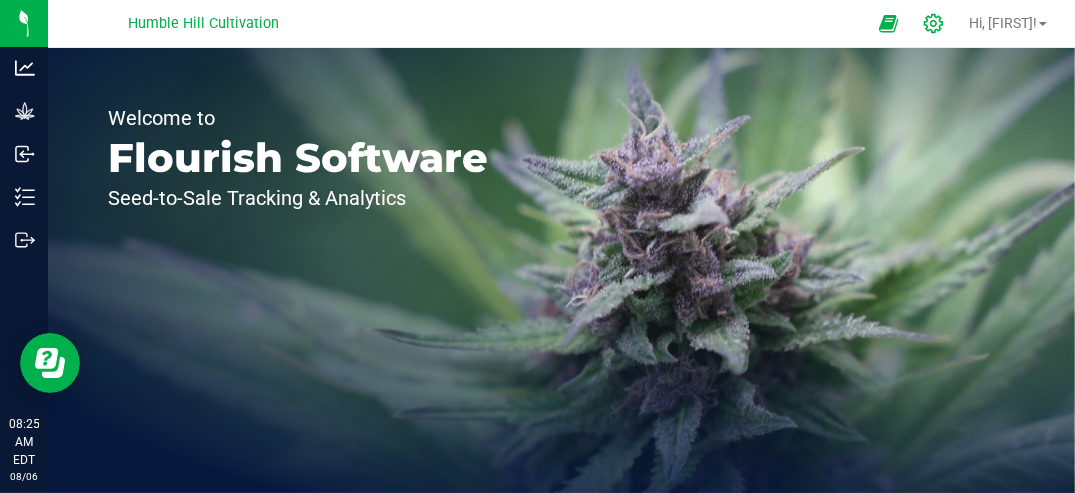 click 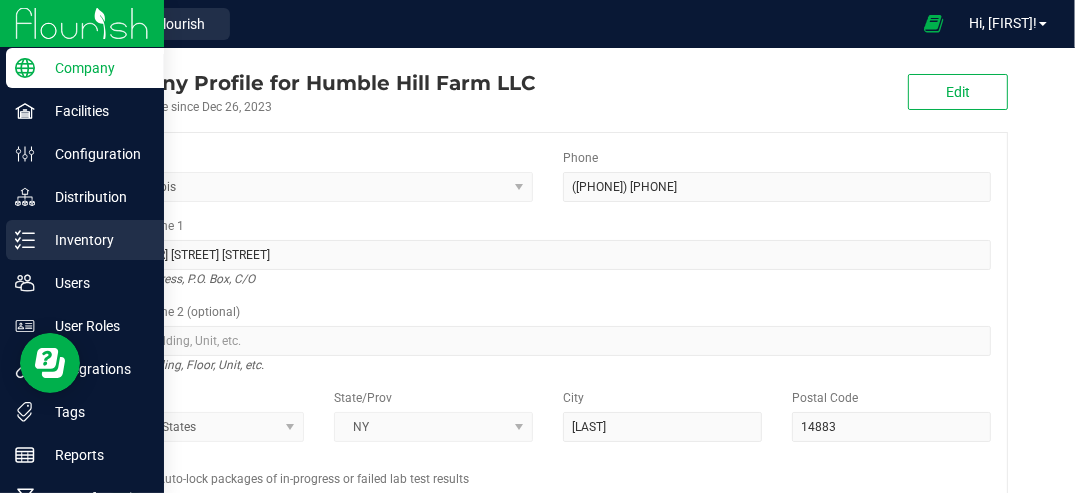 click on "Inventory" at bounding box center [95, 240] 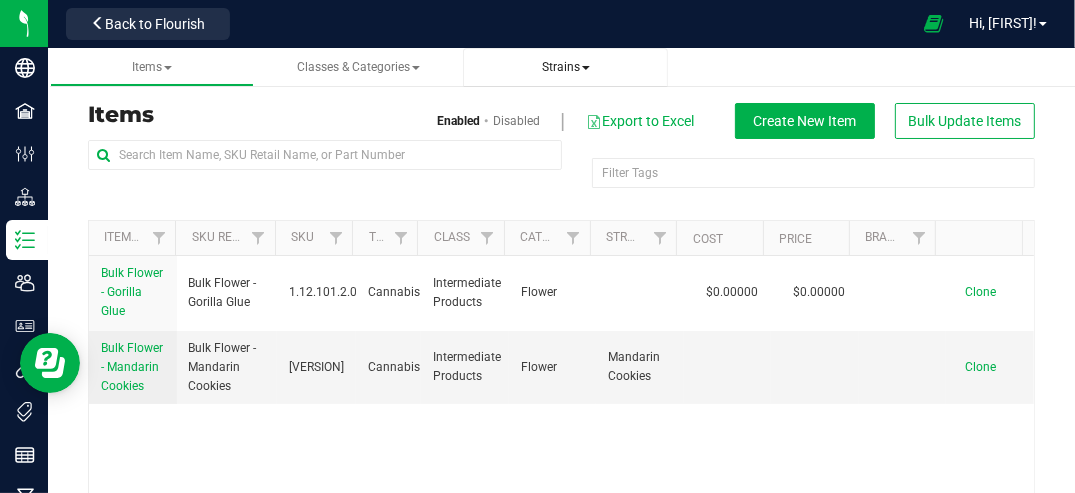 click on "Strains" at bounding box center (566, 67) 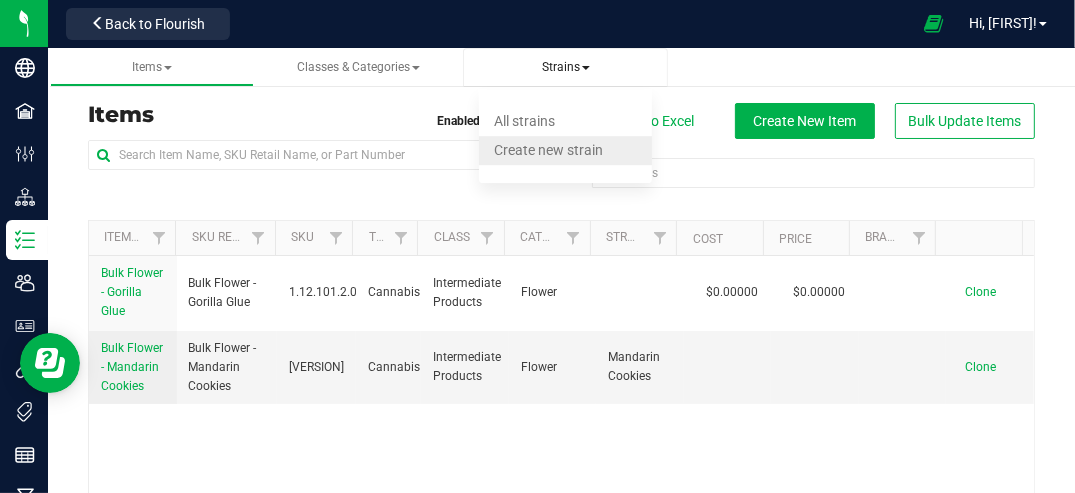 click on "Create new strain" at bounding box center (548, 150) 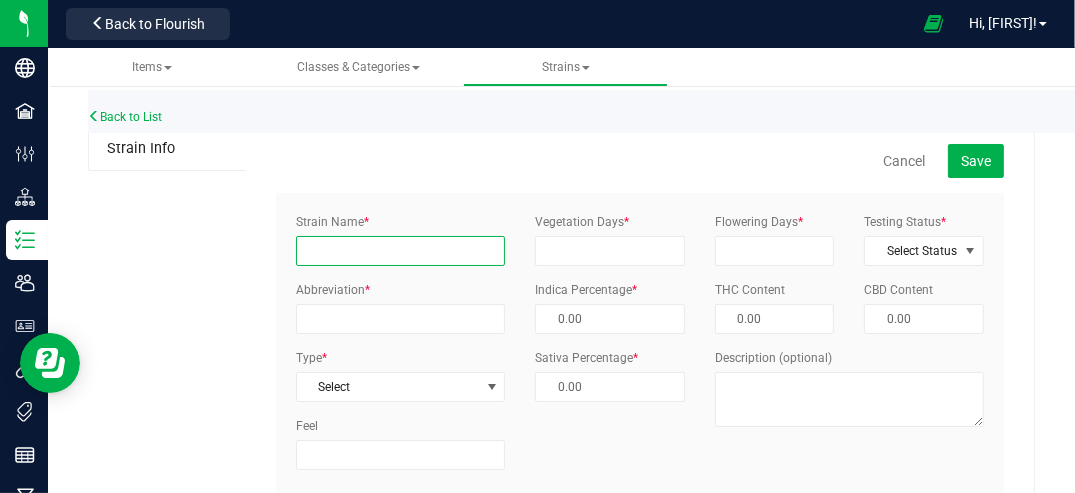 click on "Strain Name
*" at bounding box center [400, 251] 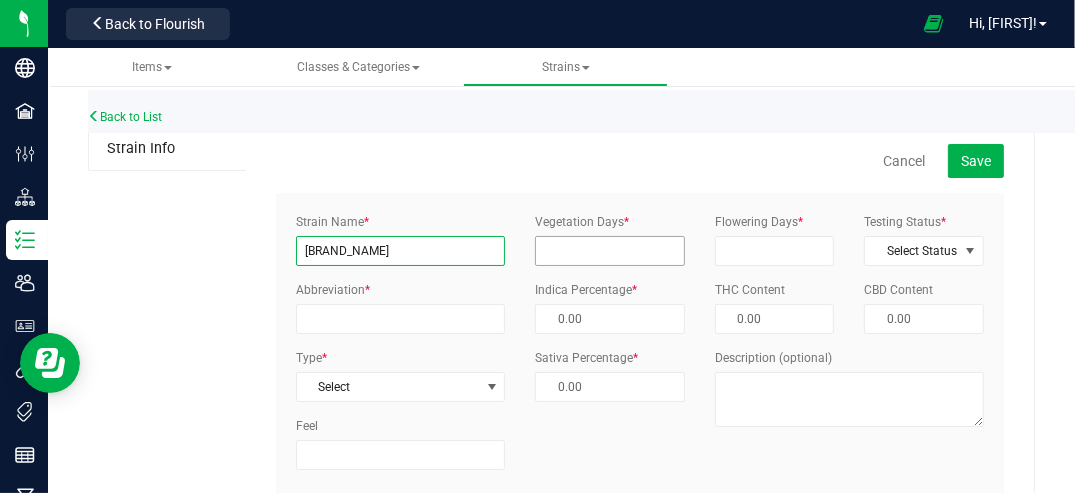 type on "[BRAND_NAME]" 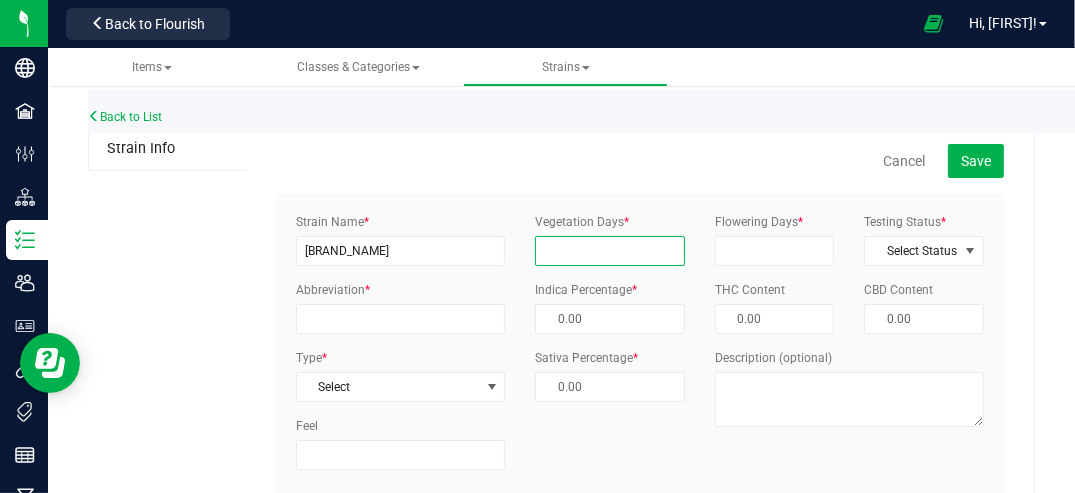 click on "Vegetation Days
*" at bounding box center (610, 251) 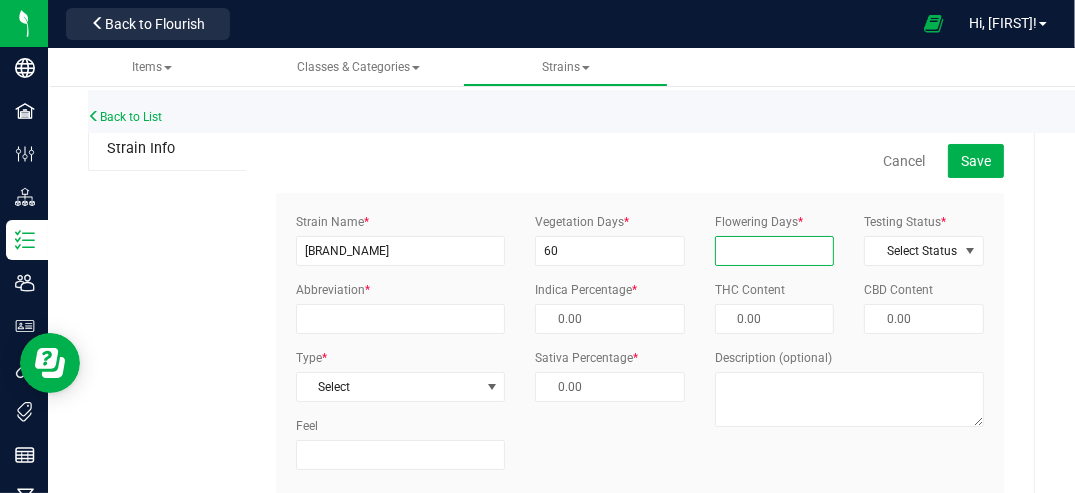 click on "Flowering Days
*" at bounding box center (775, 251) 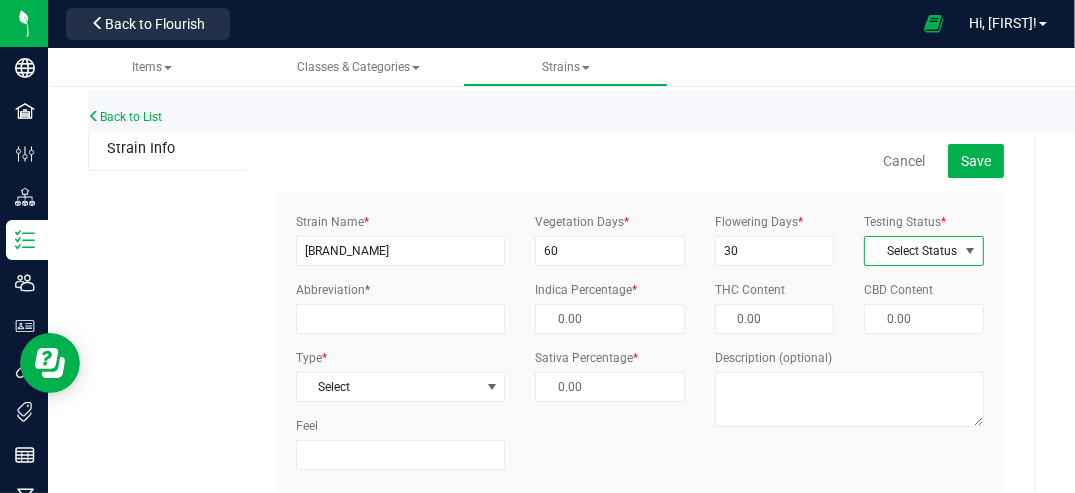 drag, startPoint x: 921, startPoint y: 242, endPoint x: 926, endPoint y: 266, distance: 24.5153 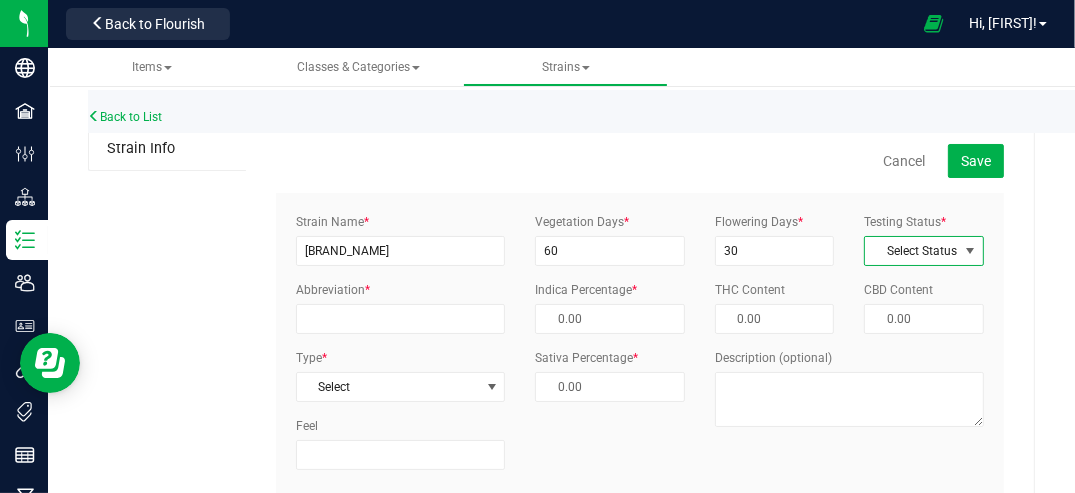 click on "Select Status" at bounding box center [911, 251] 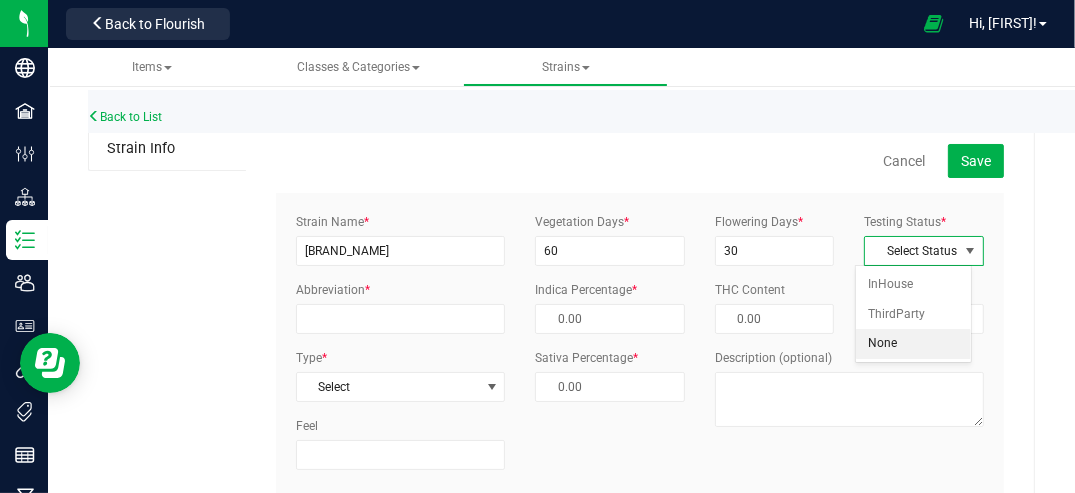 click on "None" at bounding box center (914, 344) 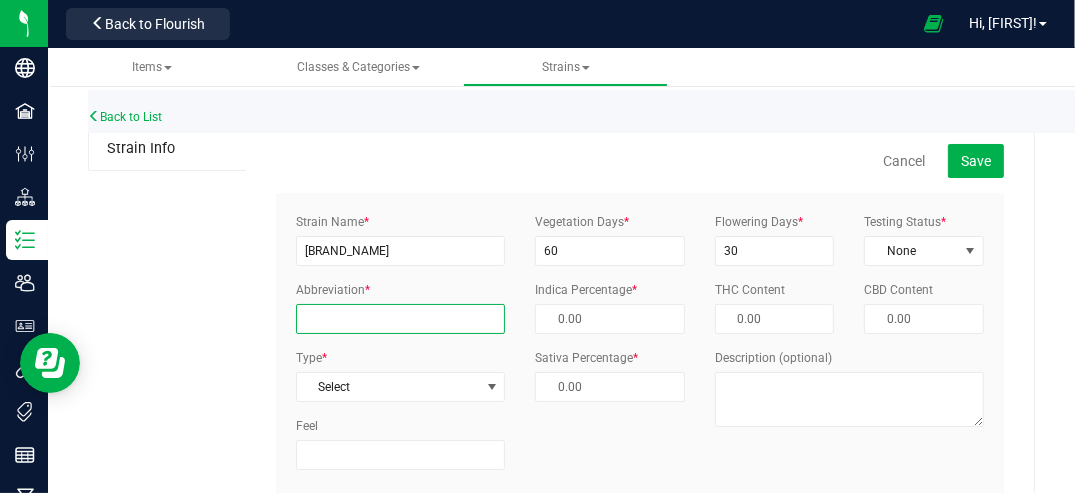 click on "Abbreviation
*" at bounding box center [400, 319] 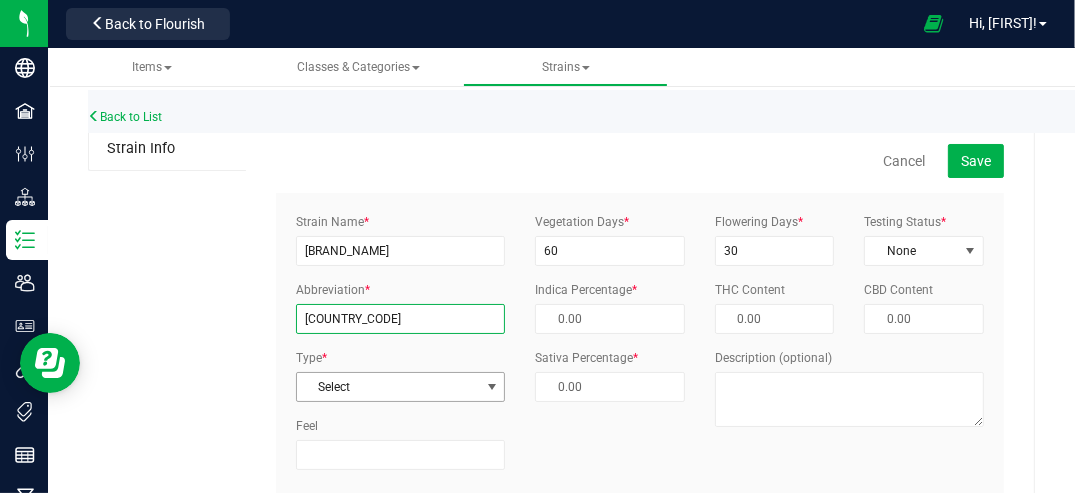 type on "[COUNTRY_CODE]" 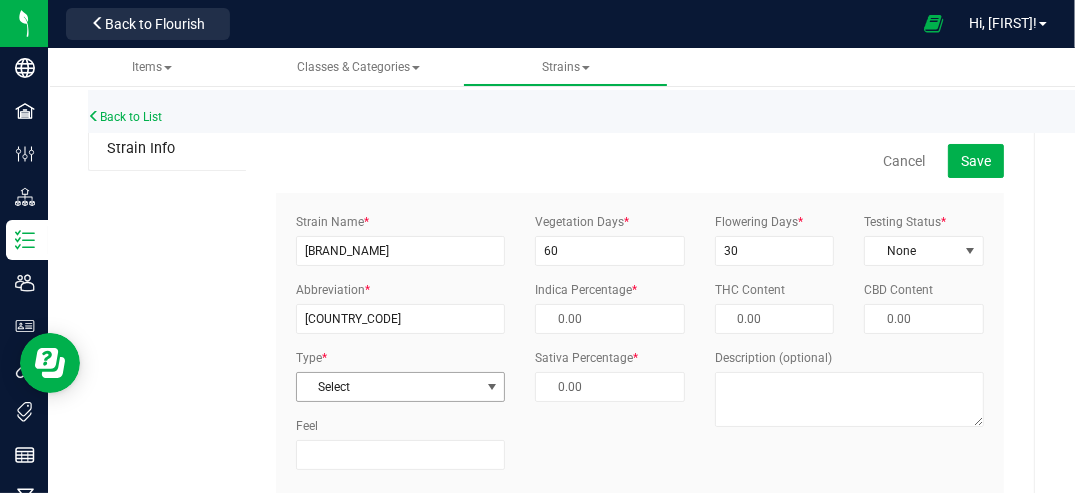 click on "Select" at bounding box center [388, 387] 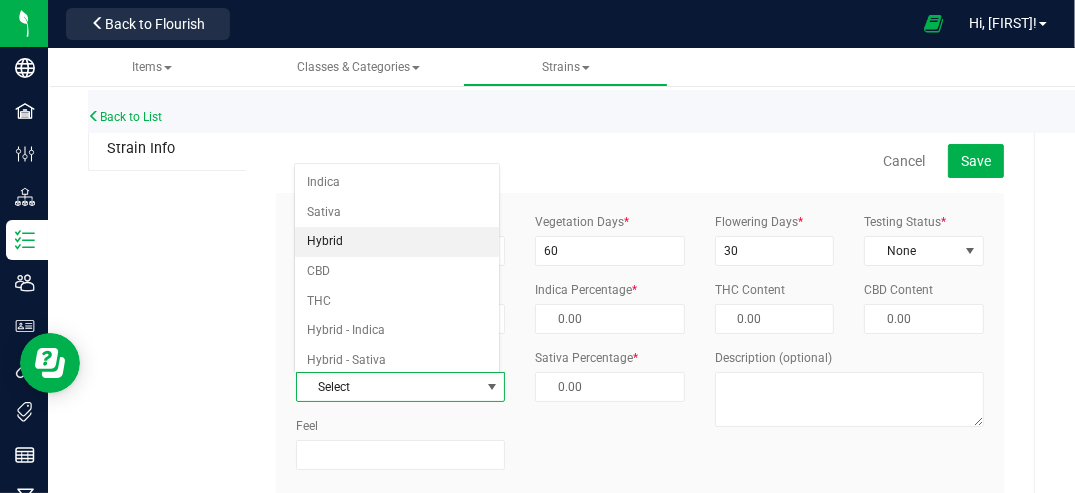 click on "Hybrid" at bounding box center (397, 242) 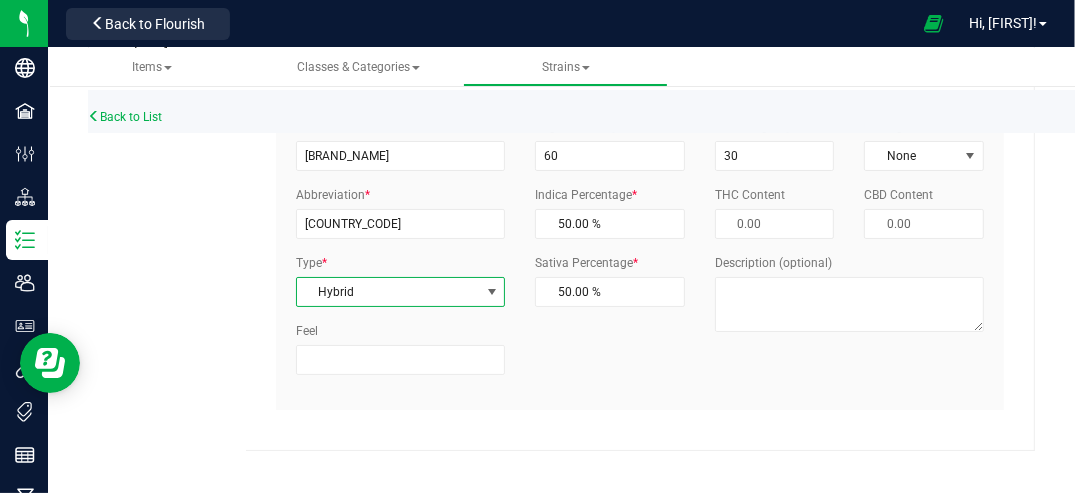 scroll, scrollTop: 0, scrollLeft: 0, axis: both 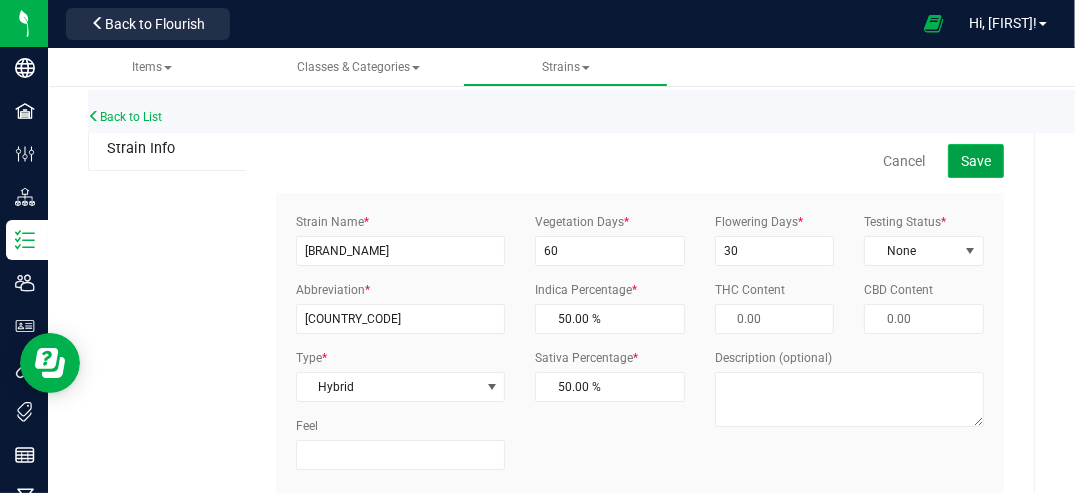 click on "Save" at bounding box center (976, 161) 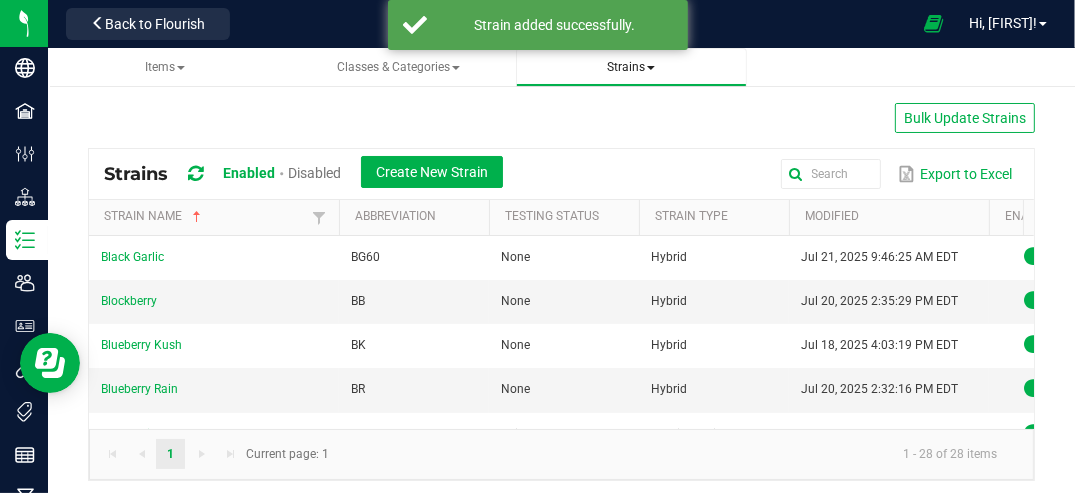 click on "Strains" at bounding box center [631, 67] 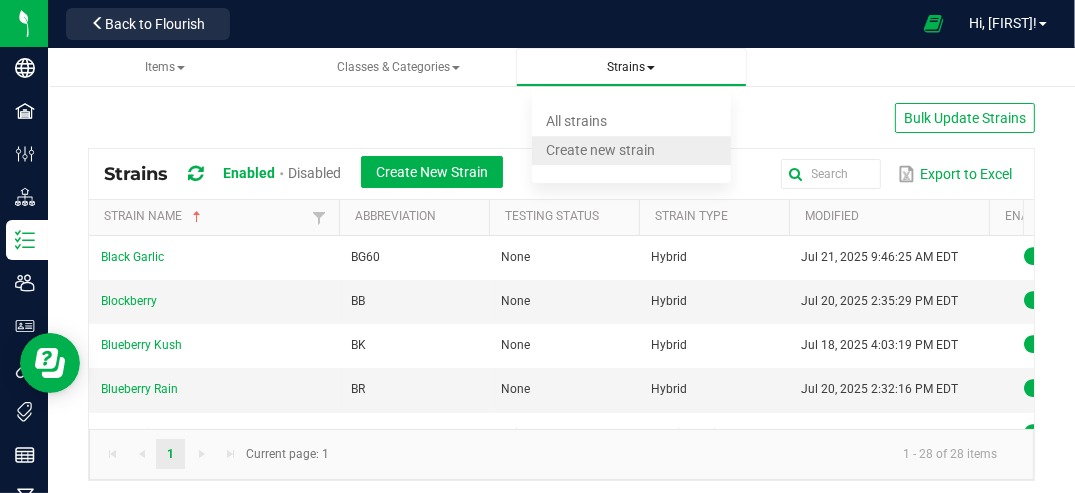 click on "Create new strain" at bounding box center (600, 150) 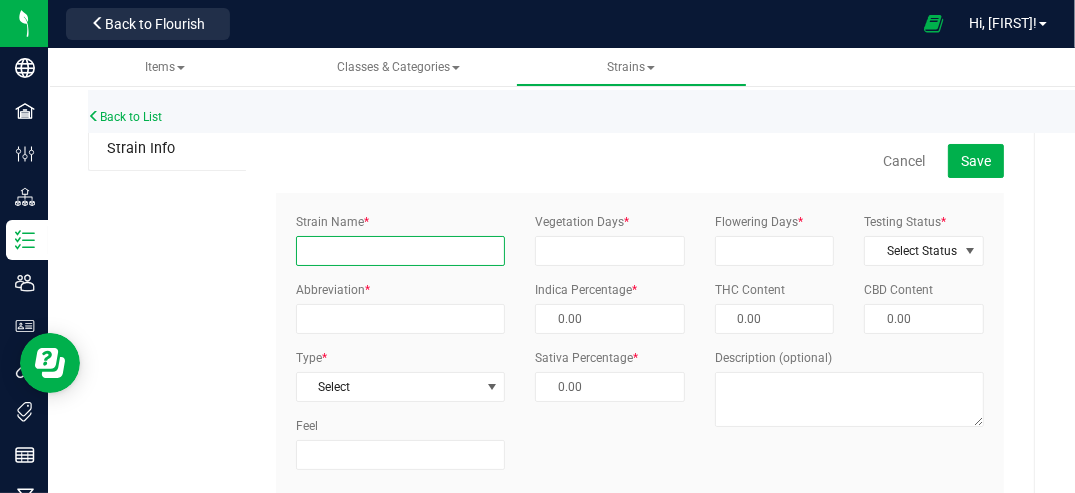 click on "Strain Name
*" at bounding box center (400, 251) 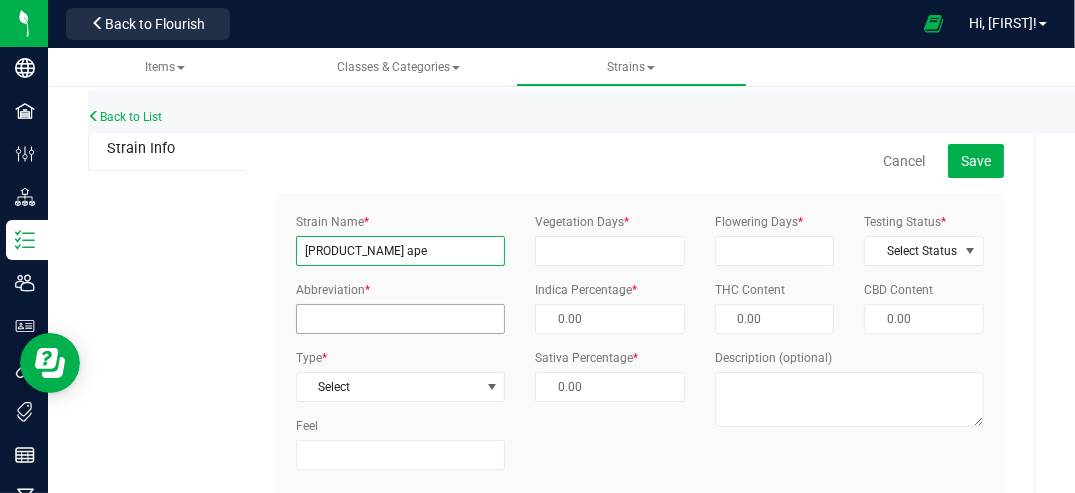 type on "[PRODUCT_NAME] ape" 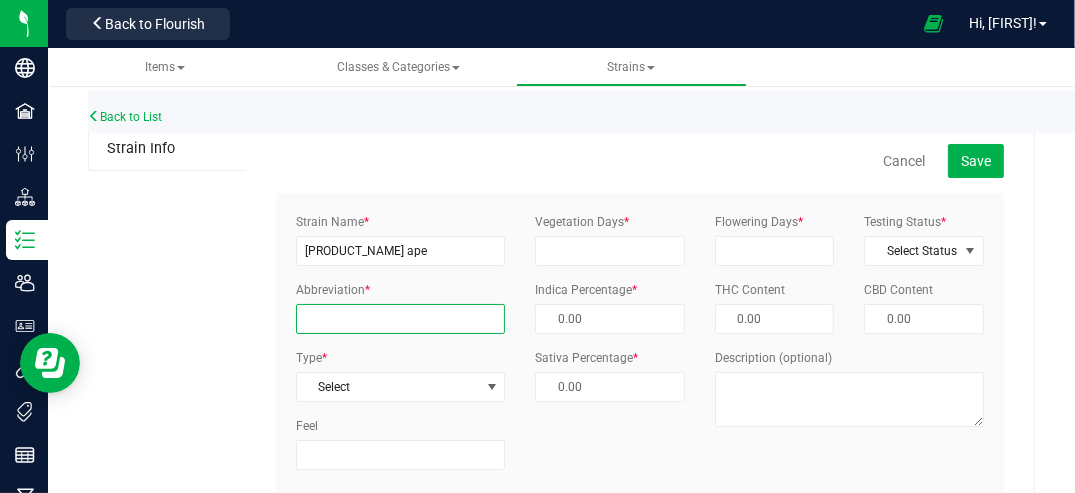click on "Abbreviation
*" at bounding box center [400, 319] 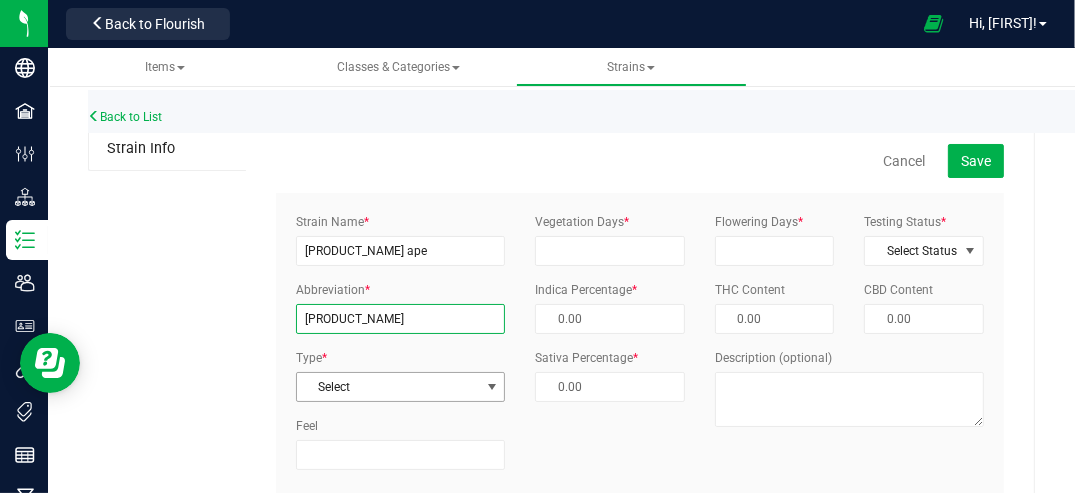 type on "[PRODUCT_NAME]" 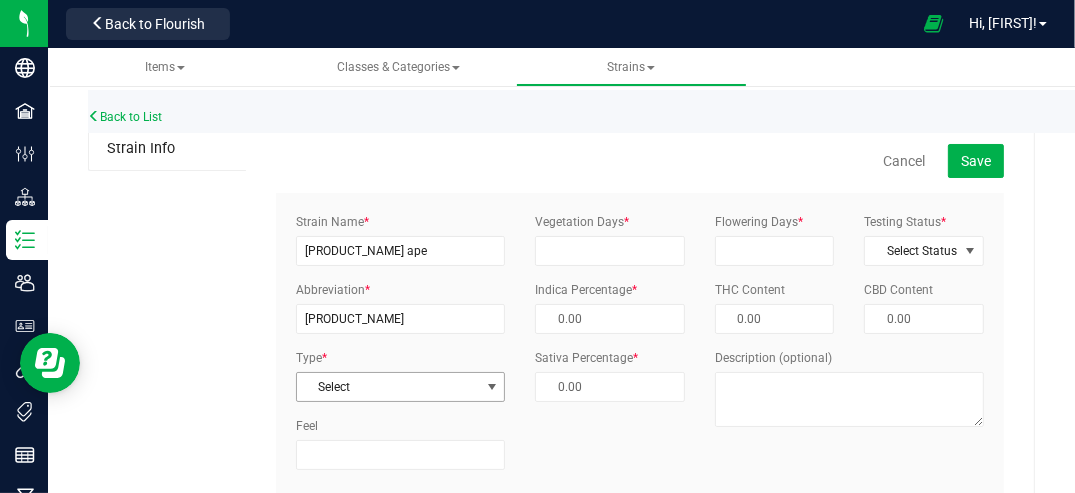 click at bounding box center [492, 387] 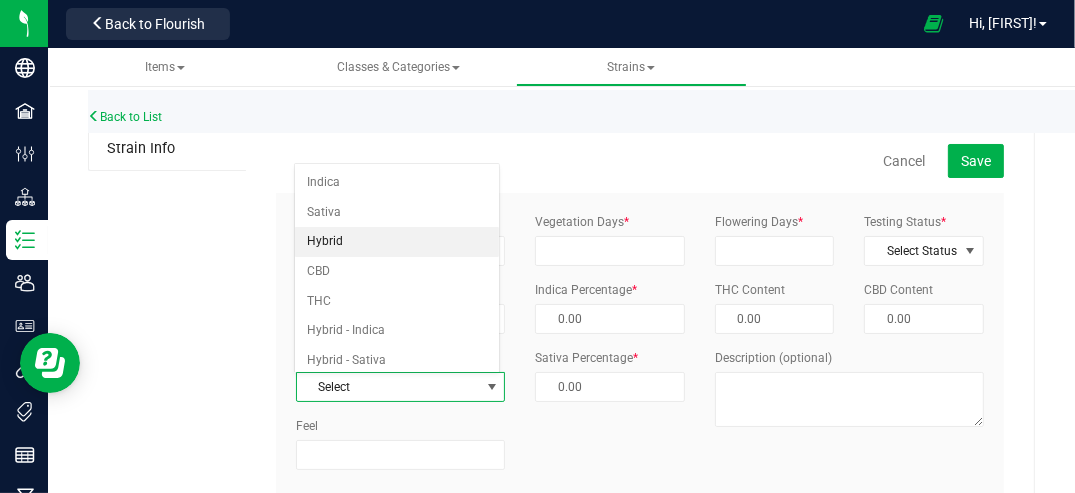 click on "Hybrid" at bounding box center (397, 242) 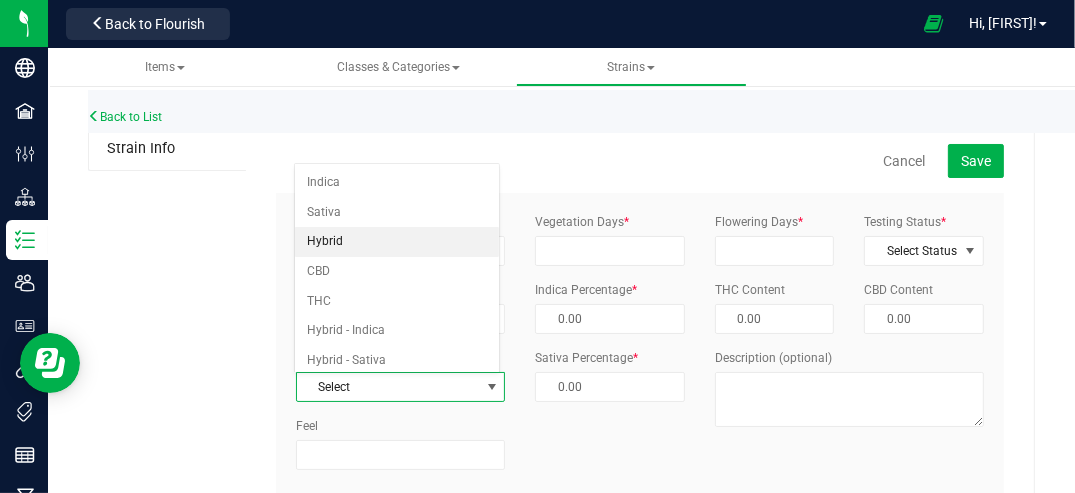 type on "50.00 %" 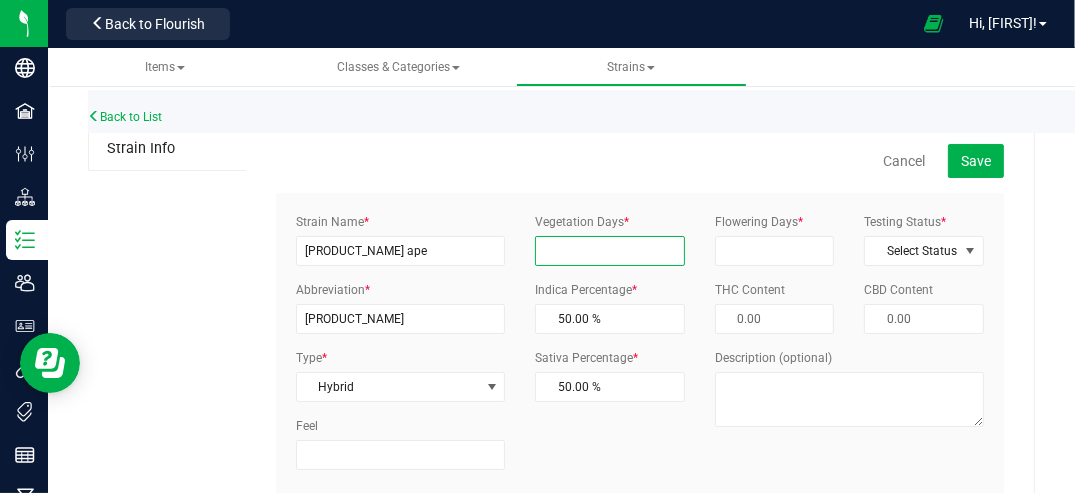 drag, startPoint x: 586, startPoint y: 244, endPoint x: 608, endPoint y: 261, distance: 27.802877 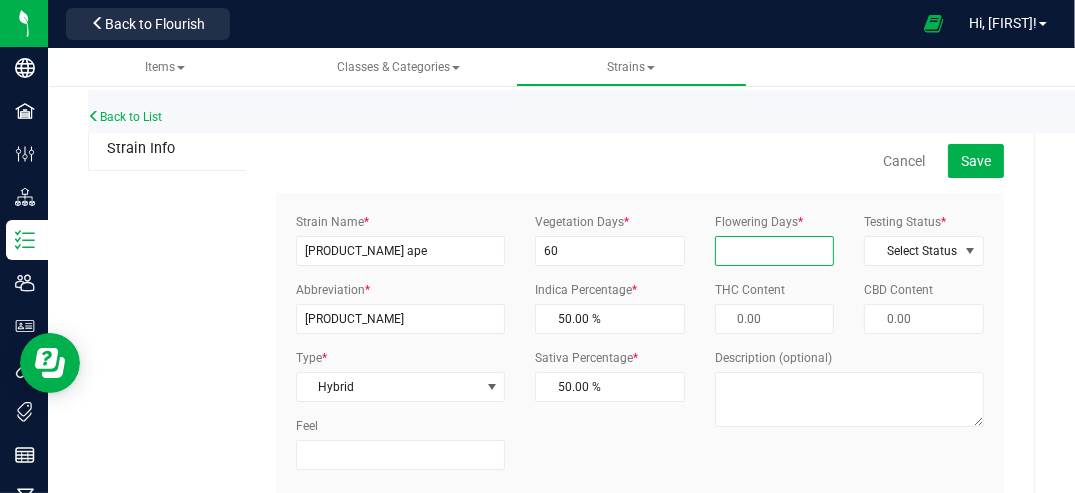 drag, startPoint x: 754, startPoint y: 252, endPoint x: 760, endPoint y: 265, distance: 14.3178215 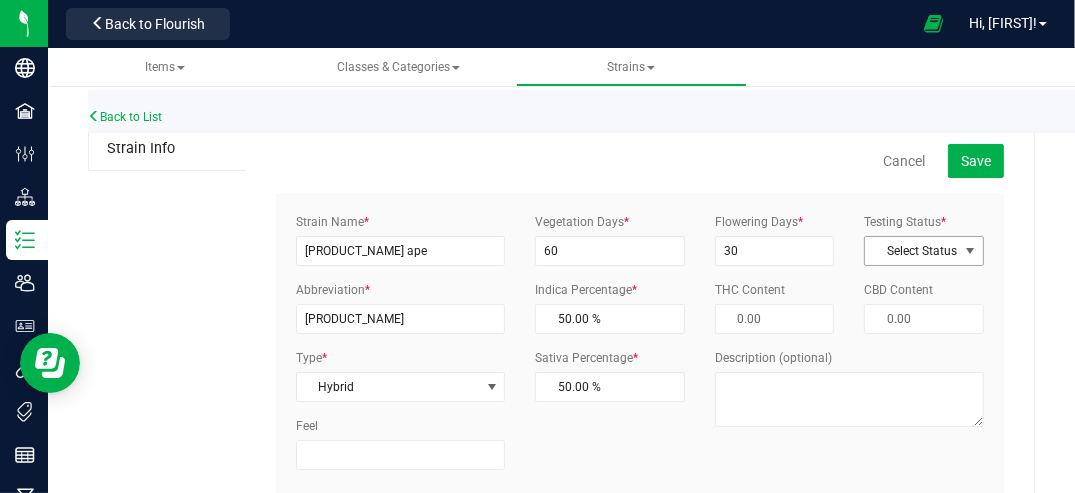 click on "Select Status" at bounding box center (911, 251) 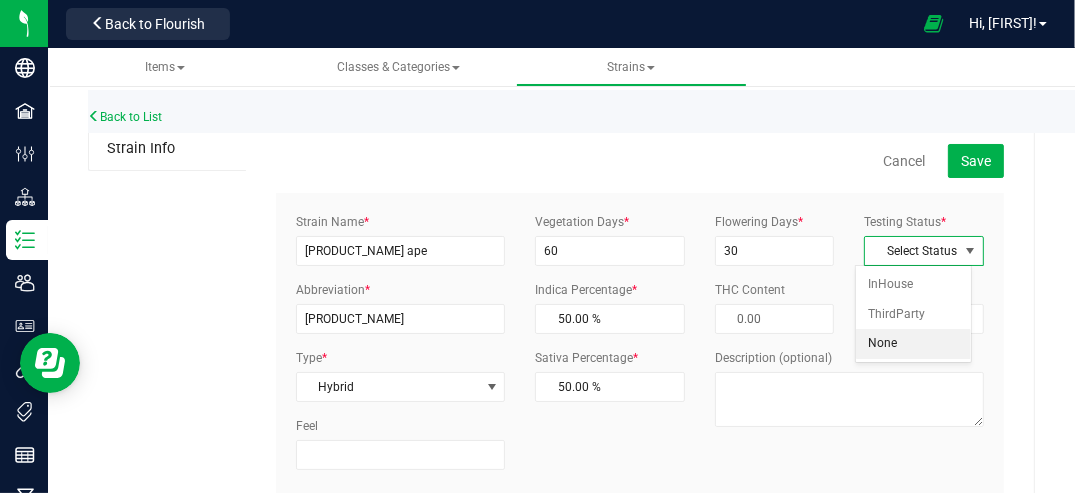 click on "None" at bounding box center (914, 344) 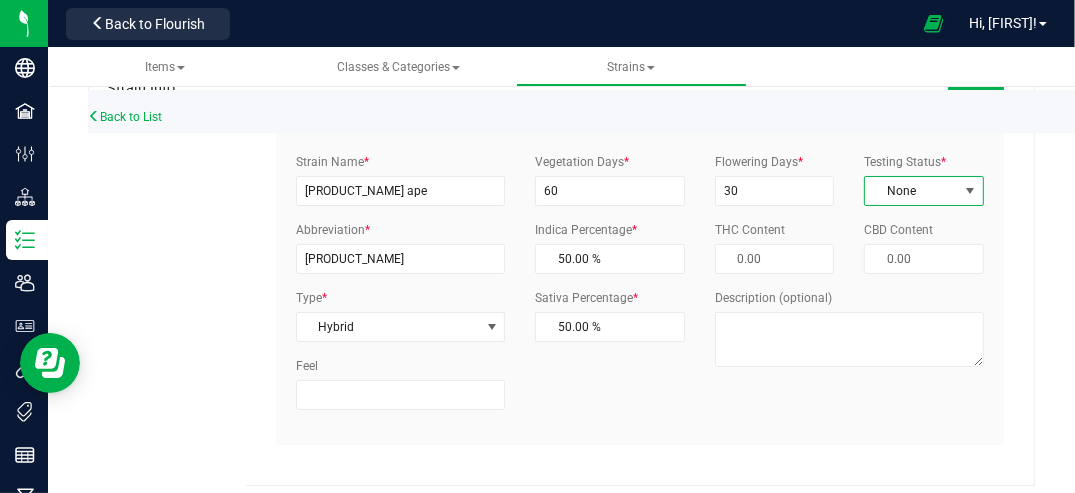 scroll, scrollTop: 0, scrollLeft: 0, axis: both 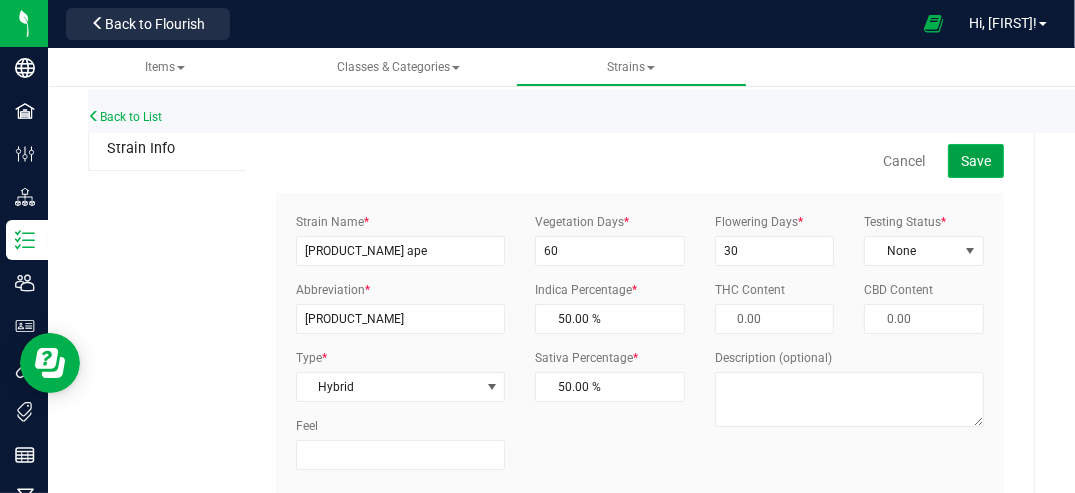 click on "Save" at bounding box center (976, 161) 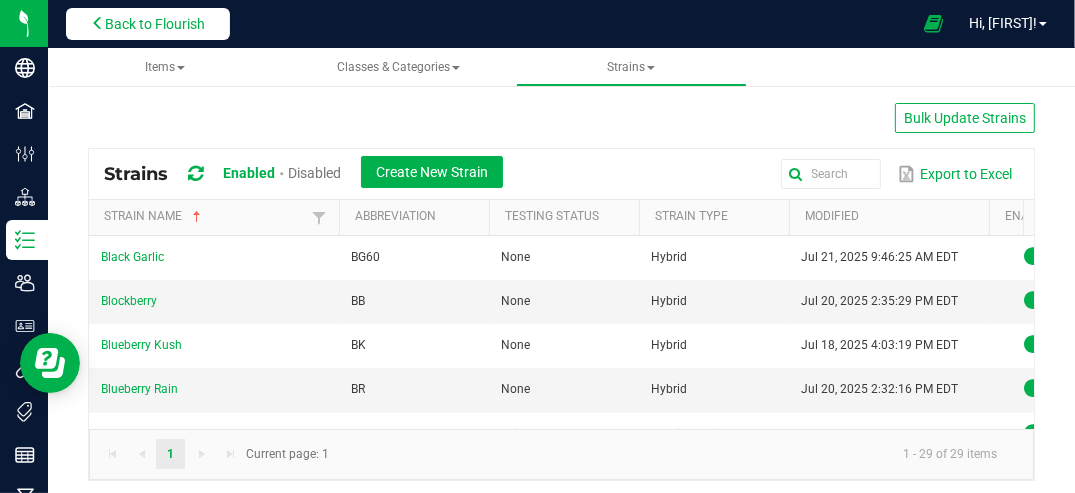 click on "Back to Flourish" at bounding box center [155, 24] 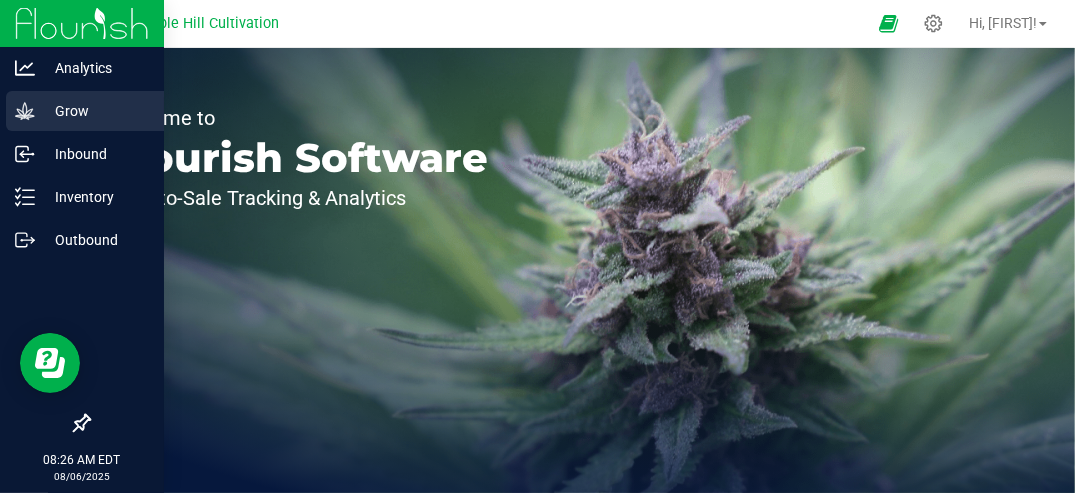 click 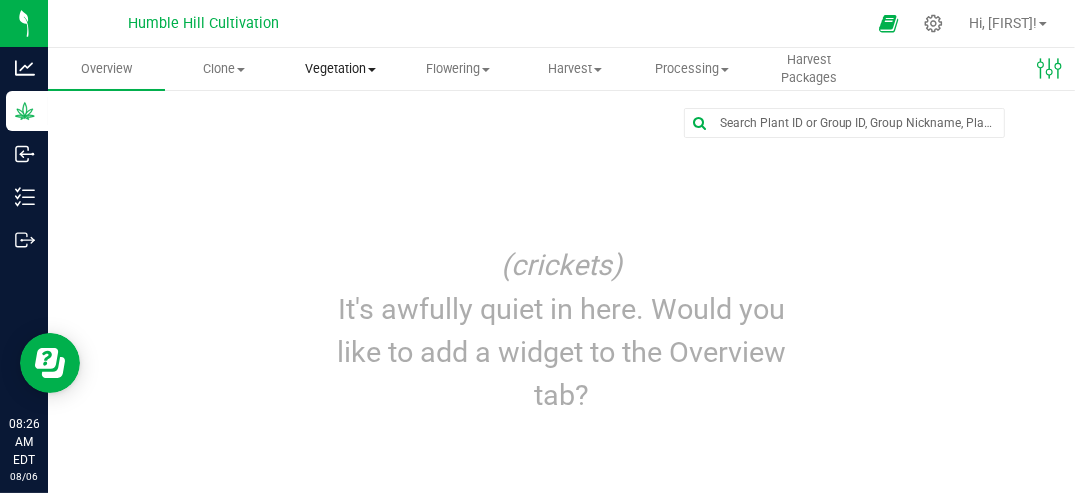 click on "Vegetation" at bounding box center [340, 69] 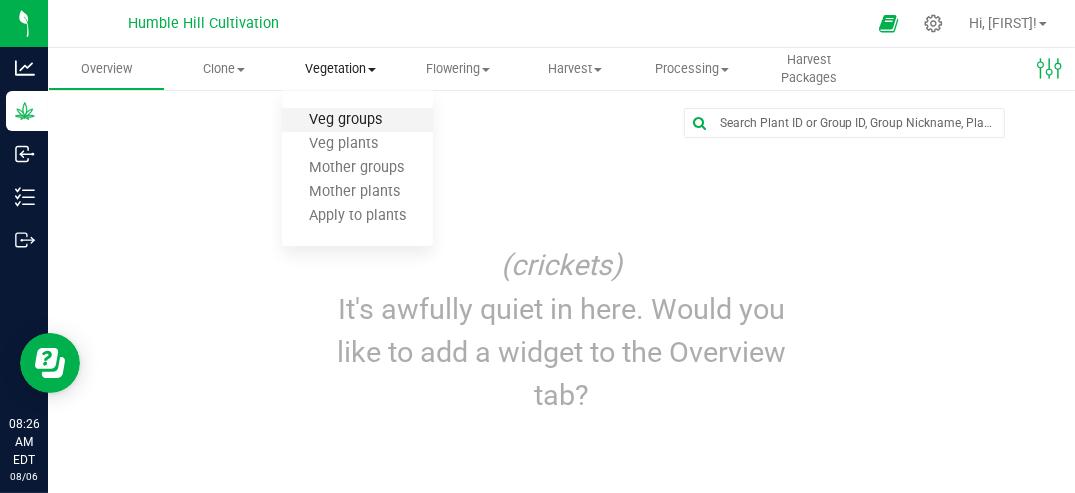 click on "Veg groups" at bounding box center (345, 120) 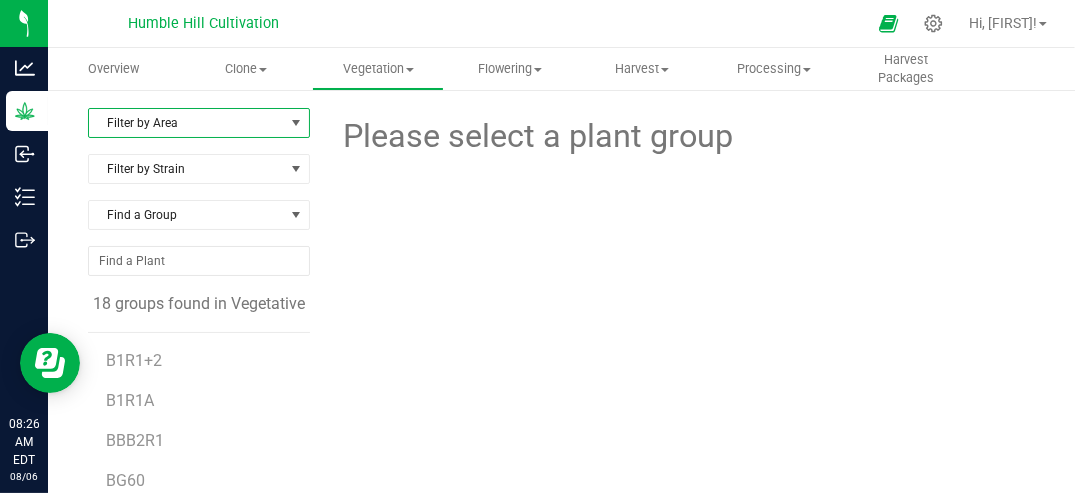 click at bounding box center (296, 123) 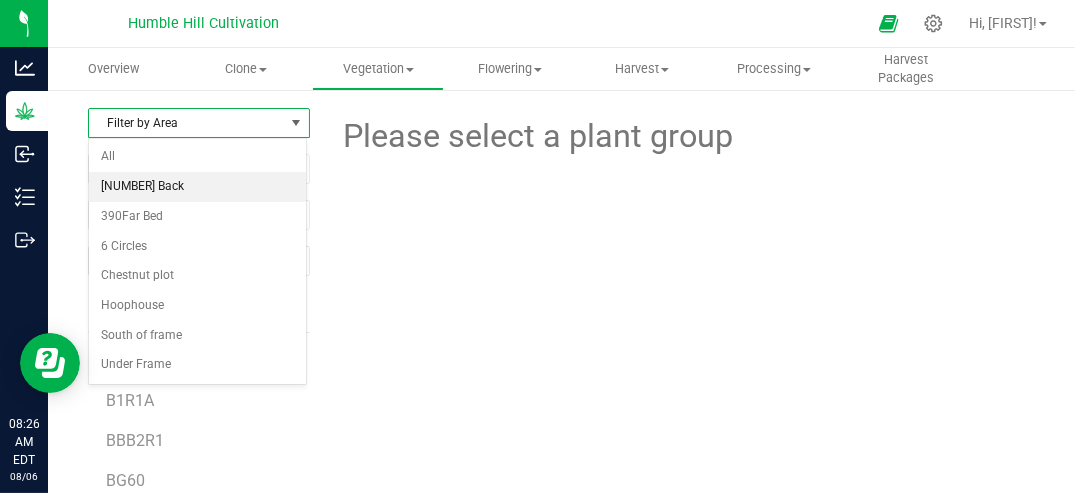 click on "[NUMBER] Back" at bounding box center [197, 187] 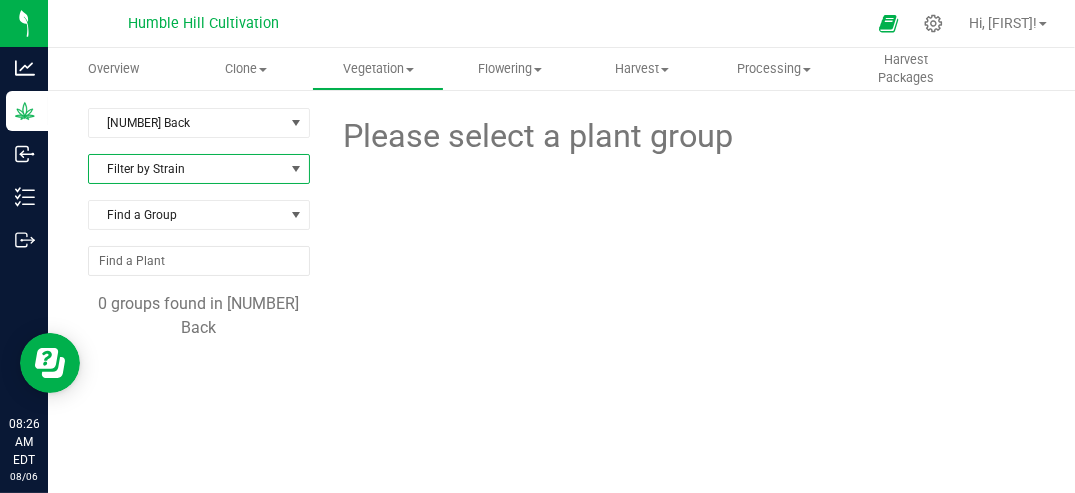 click at bounding box center (296, 169) 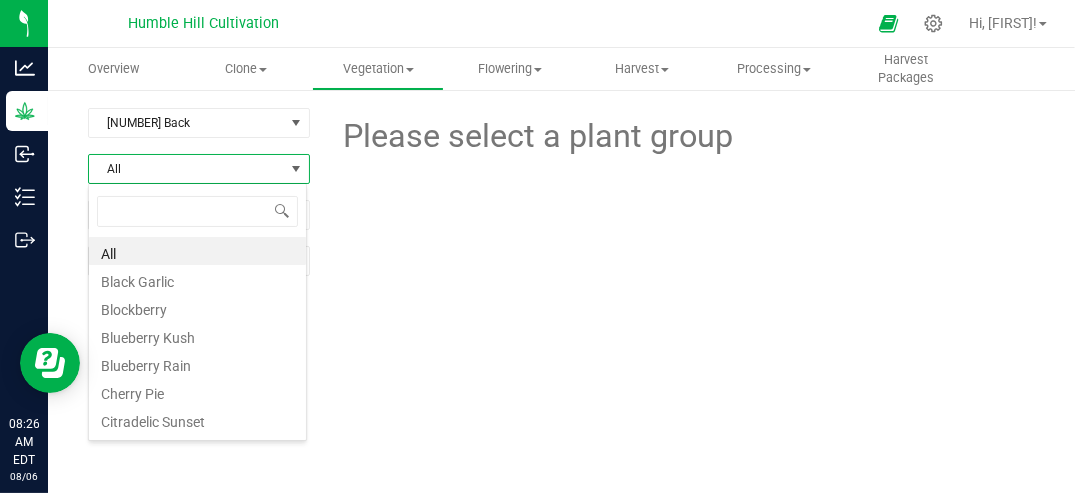 scroll, scrollTop: 99970, scrollLeft: 99780, axis: both 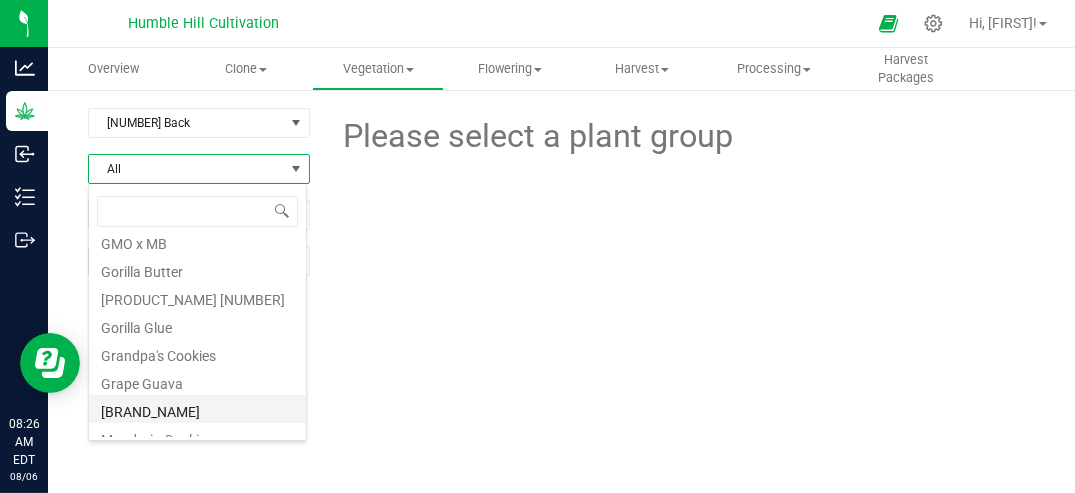 click on "[BRAND_NAME]" at bounding box center (197, 409) 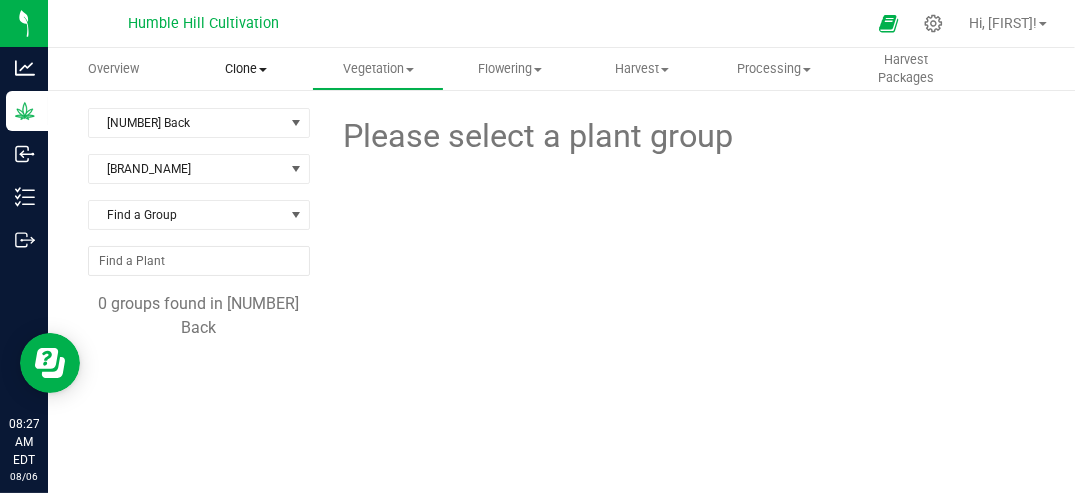 click on "Clone" at bounding box center [246, 69] 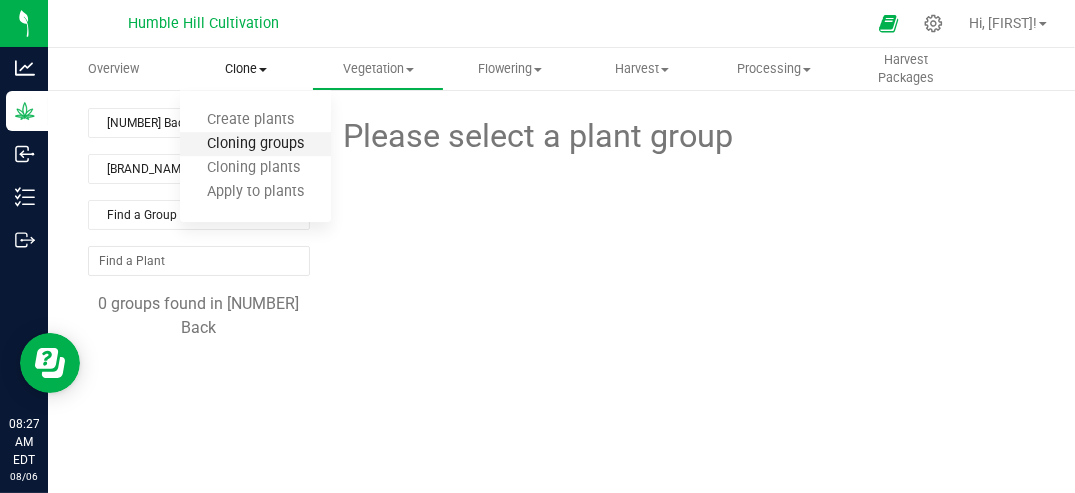 click on "Cloning groups" at bounding box center [255, 144] 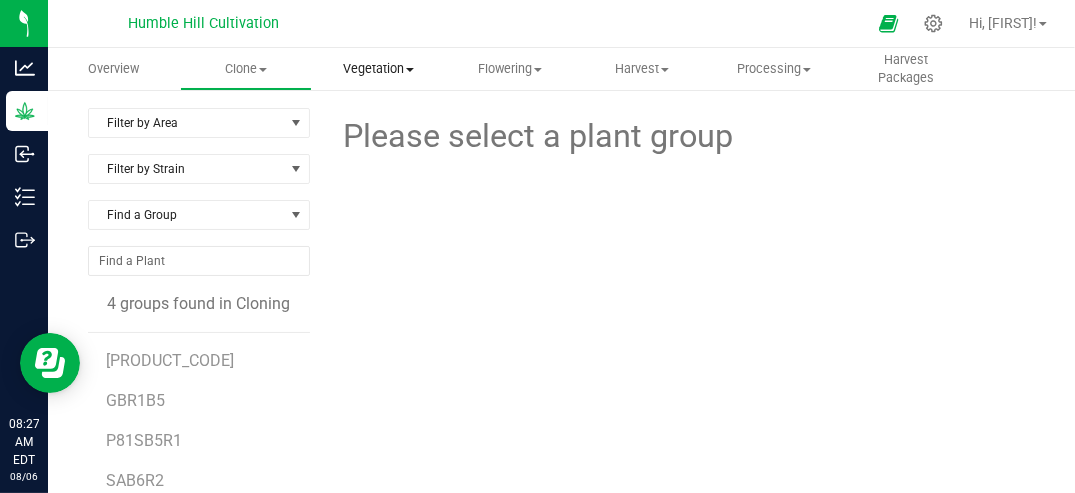 click on "Vegetation" at bounding box center (378, 69) 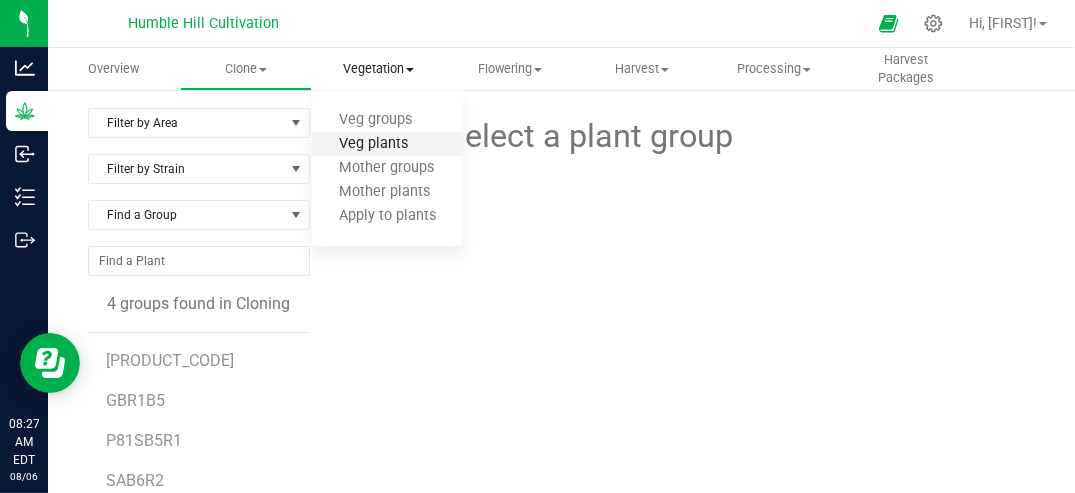click on "Veg plants" at bounding box center [373, 144] 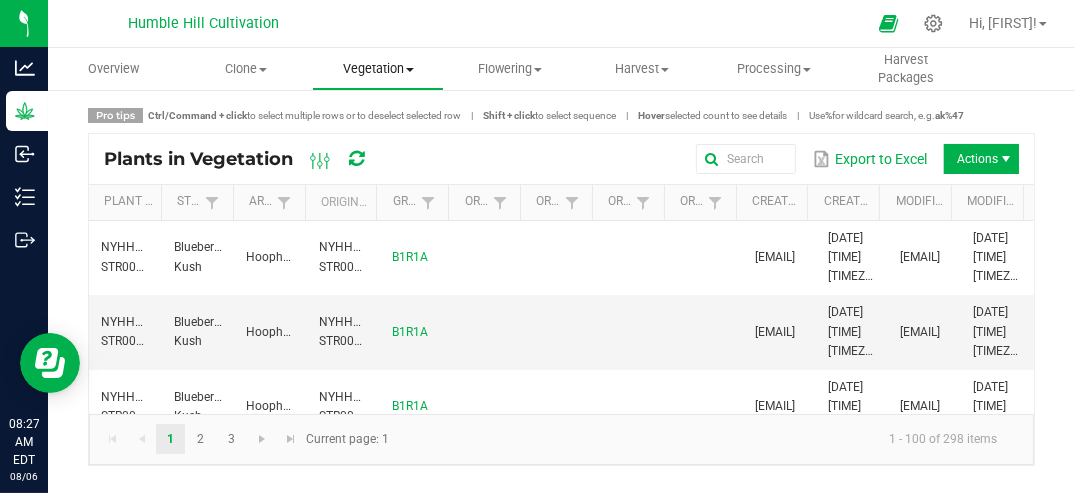 click on "Vegetation" at bounding box center (378, 69) 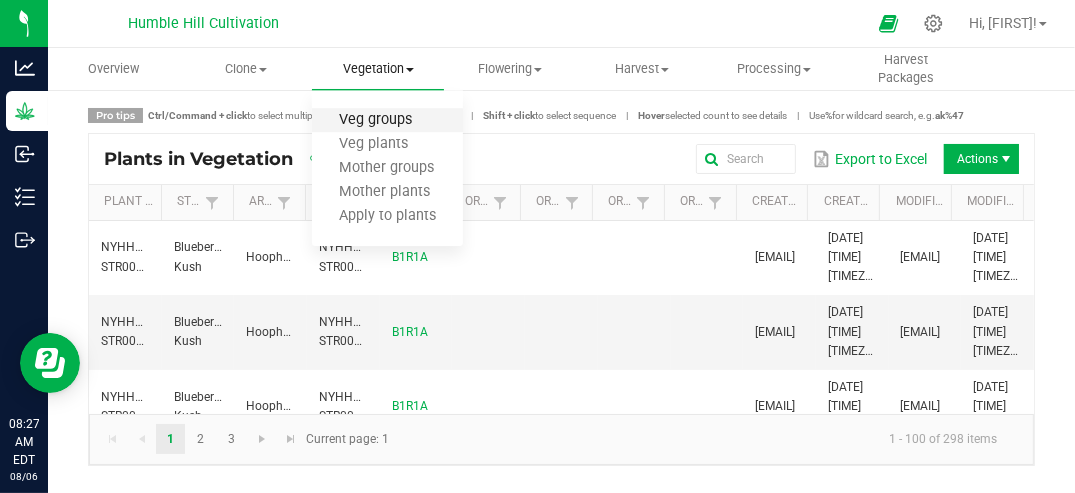 click on "Veg groups" at bounding box center (375, 120) 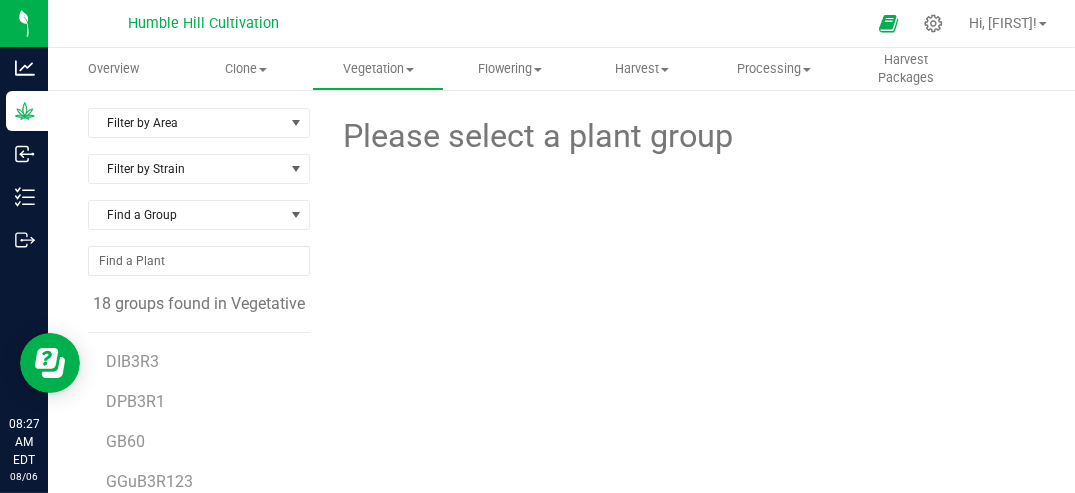 scroll, scrollTop: 215, scrollLeft: 0, axis: vertical 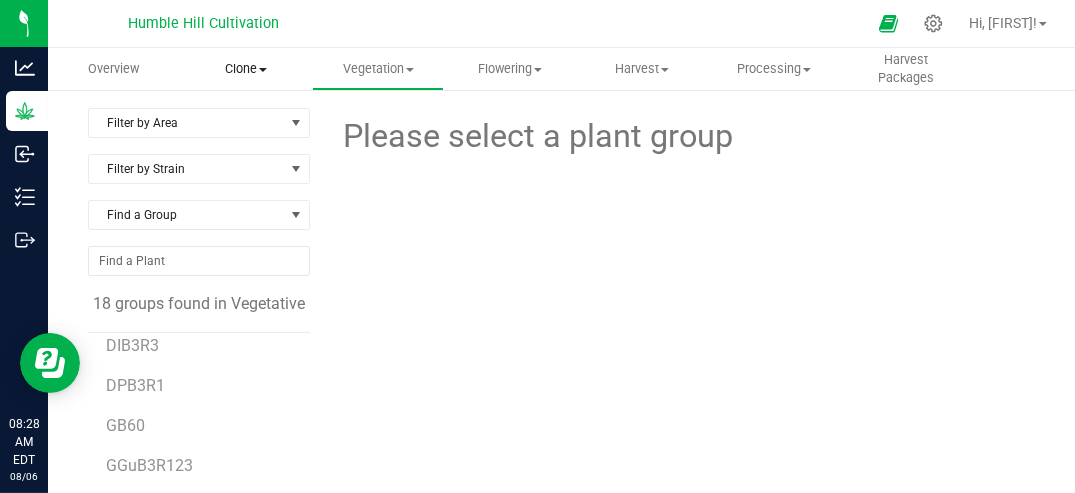 click on "Clone" at bounding box center (246, 69) 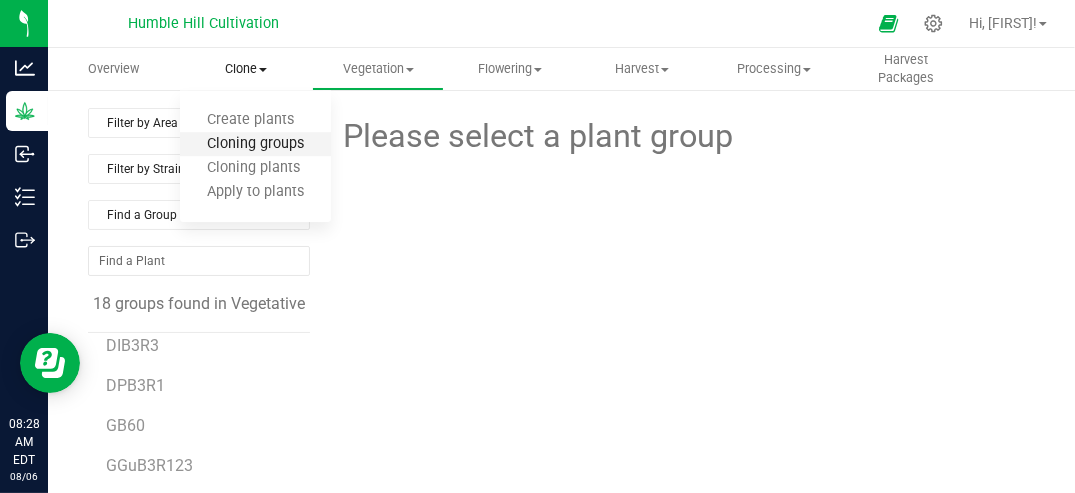 click on "Cloning groups" at bounding box center [255, 144] 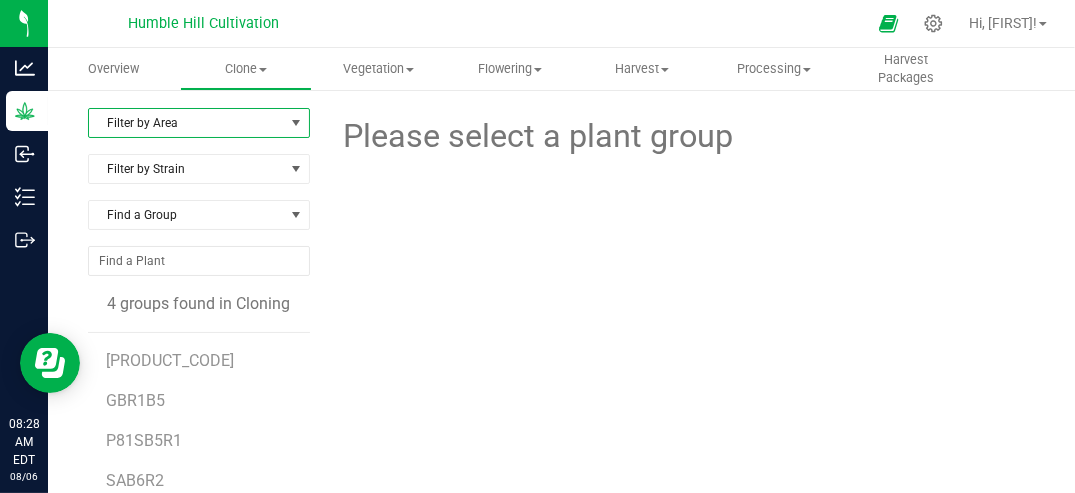 click at bounding box center (296, 123) 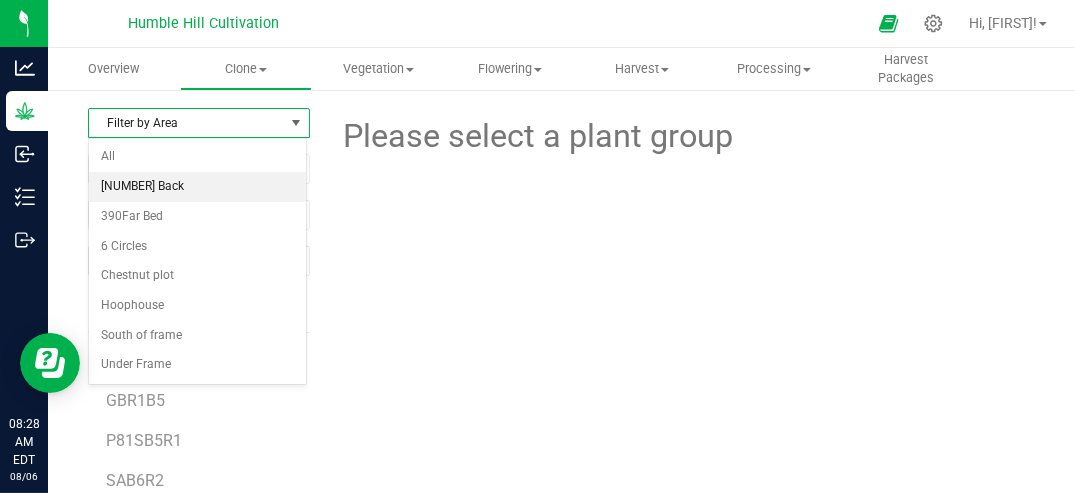 click on "[NUMBER] Back" at bounding box center [197, 187] 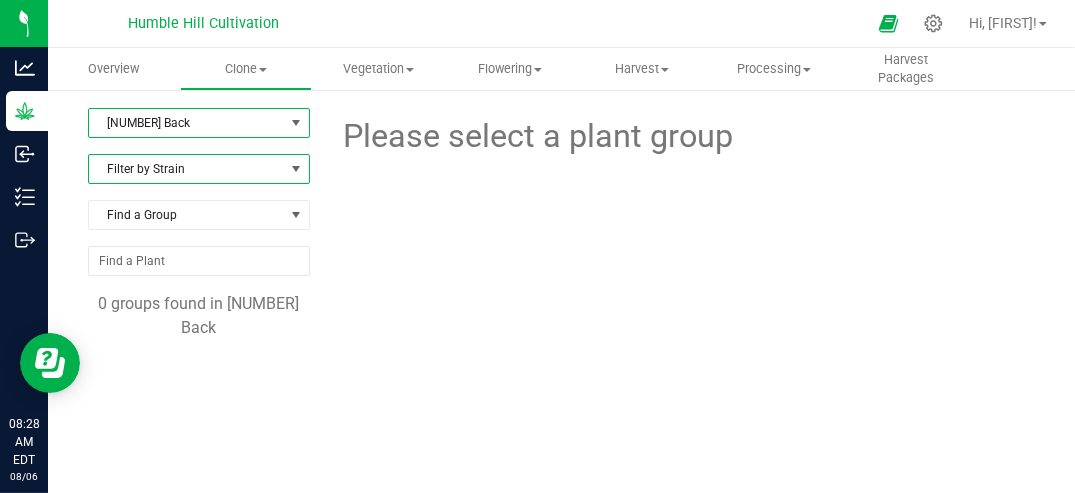 click at bounding box center [296, 169] 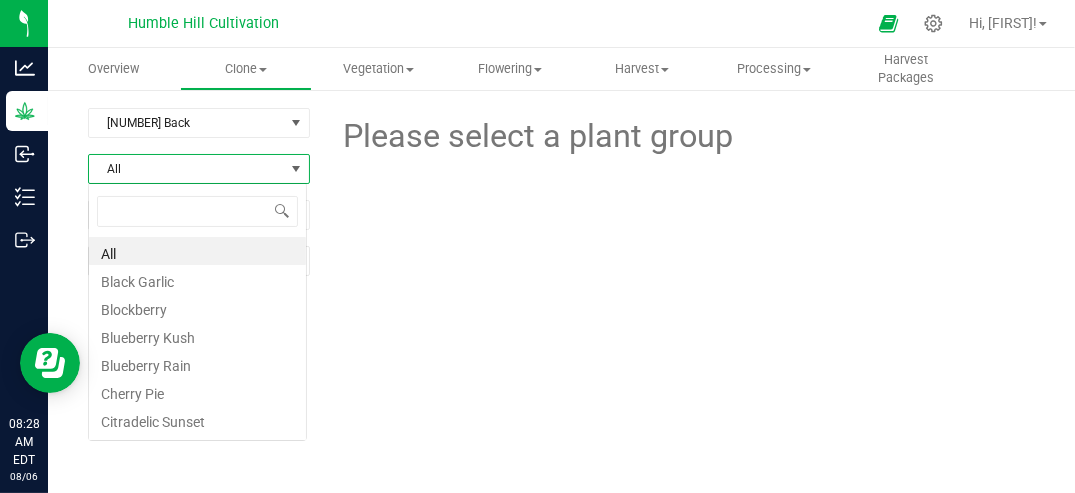 scroll, scrollTop: 99970, scrollLeft: 99780, axis: both 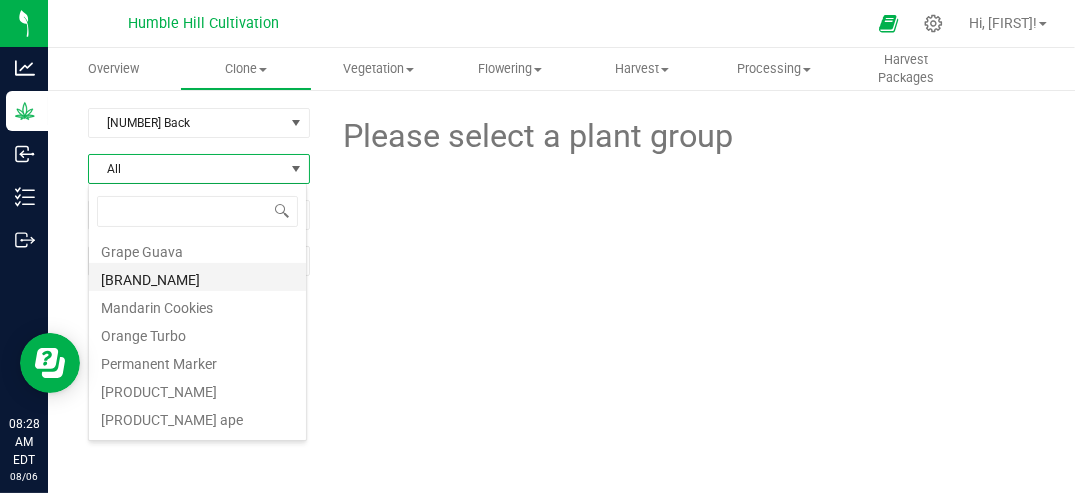 click on "[BRAND_NAME]" at bounding box center (197, 277) 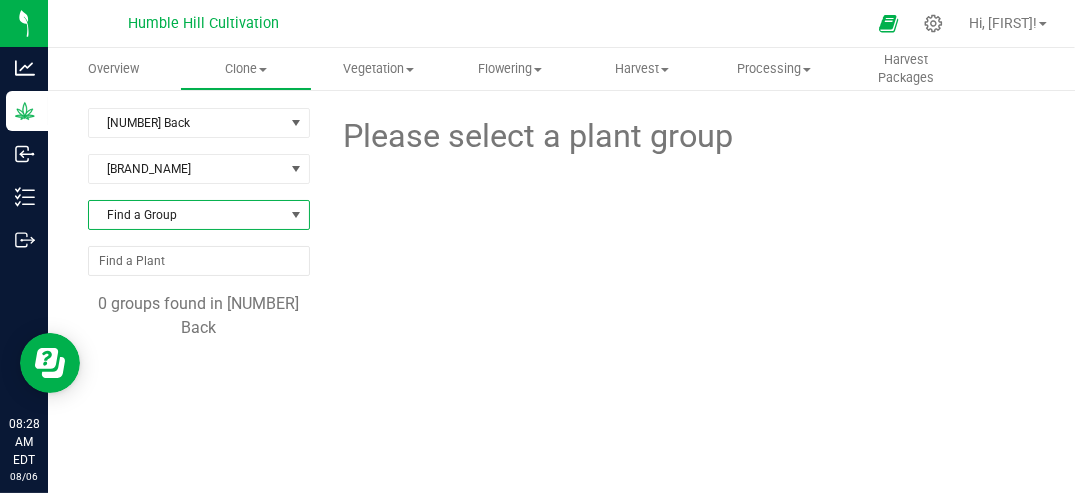 click at bounding box center [296, 215] 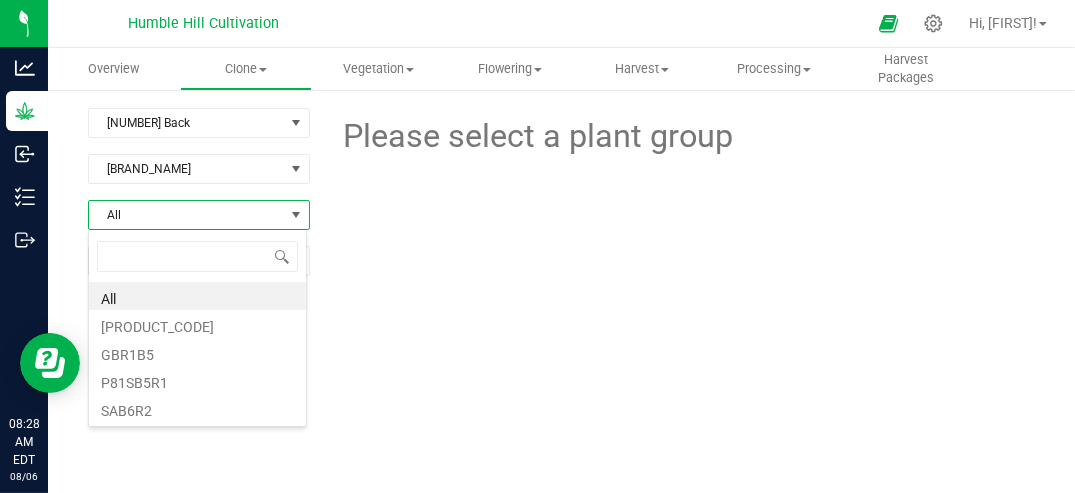 scroll, scrollTop: 99970, scrollLeft: 99780, axis: both 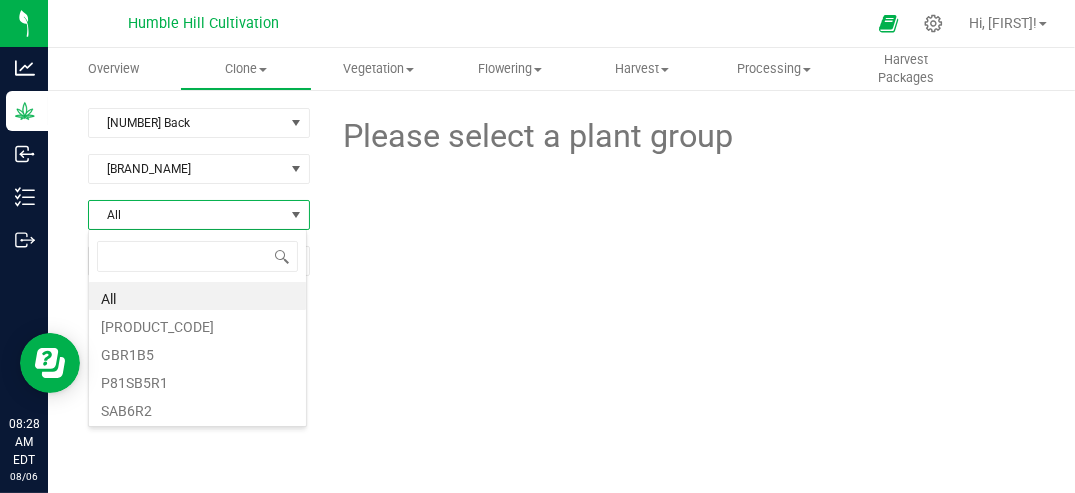 click at bounding box center [680, 220] 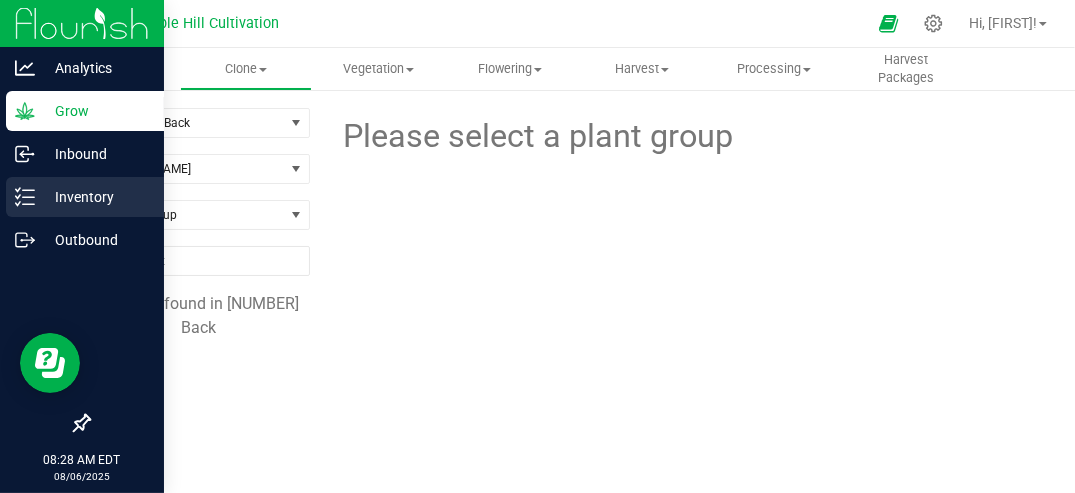 click on "Inventory" at bounding box center [95, 197] 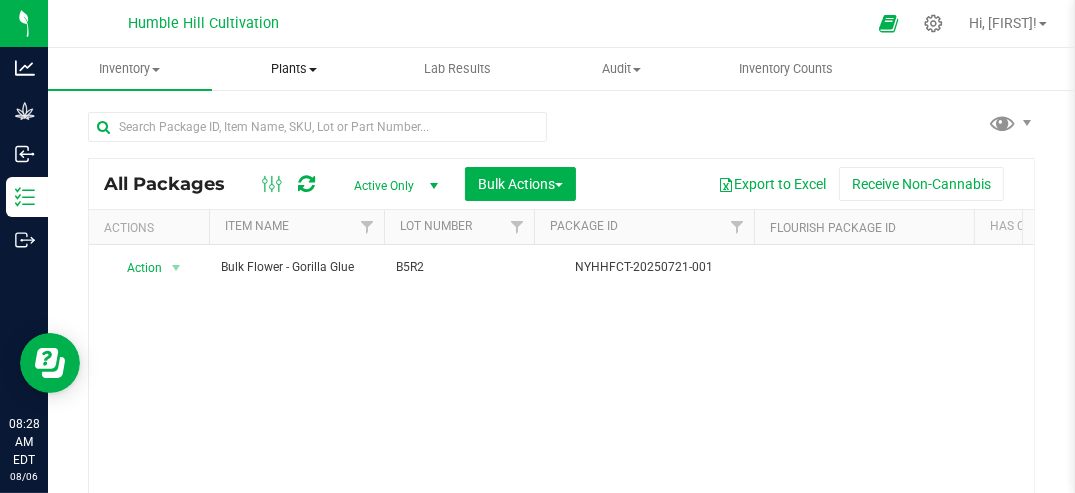 click on "Plants" at bounding box center [294, 69] 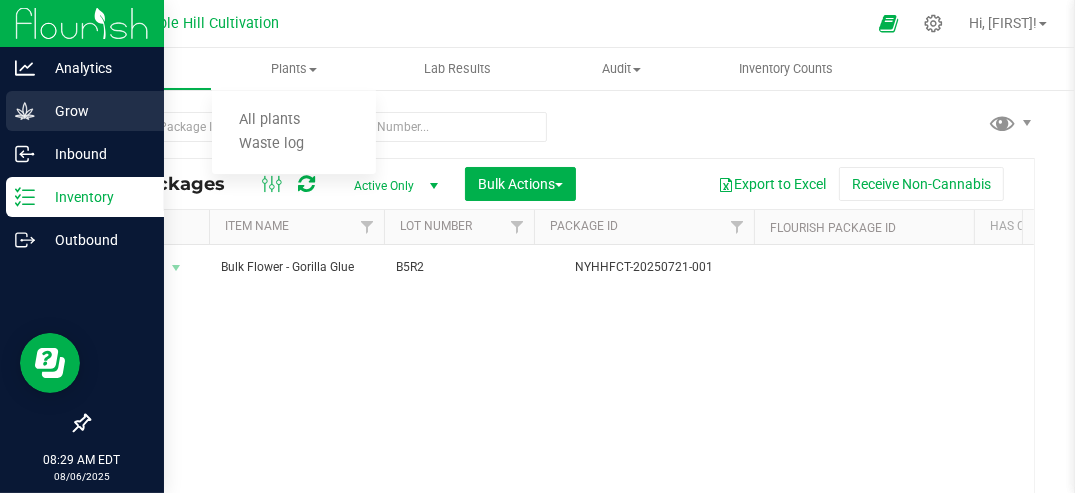 click 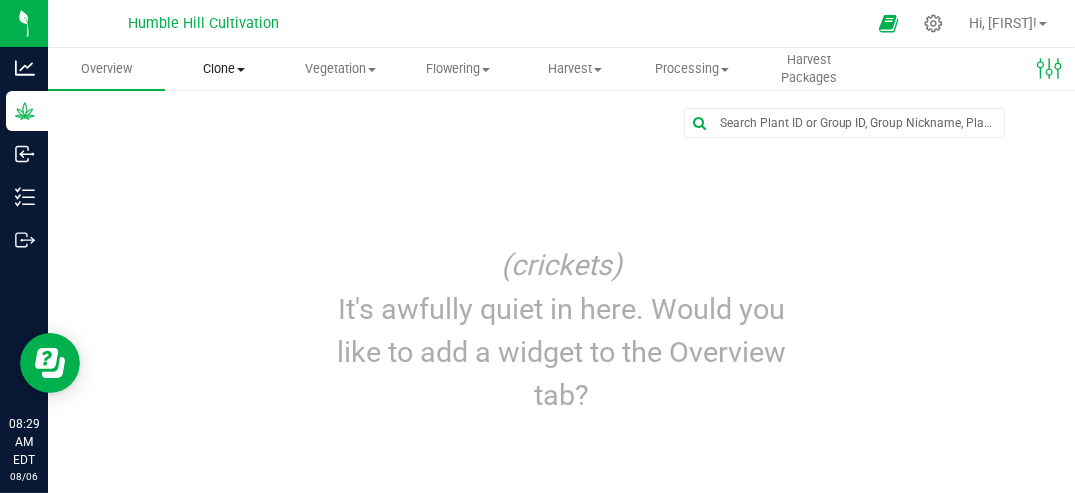 click on "Clone" at bounding box center [223, 69] 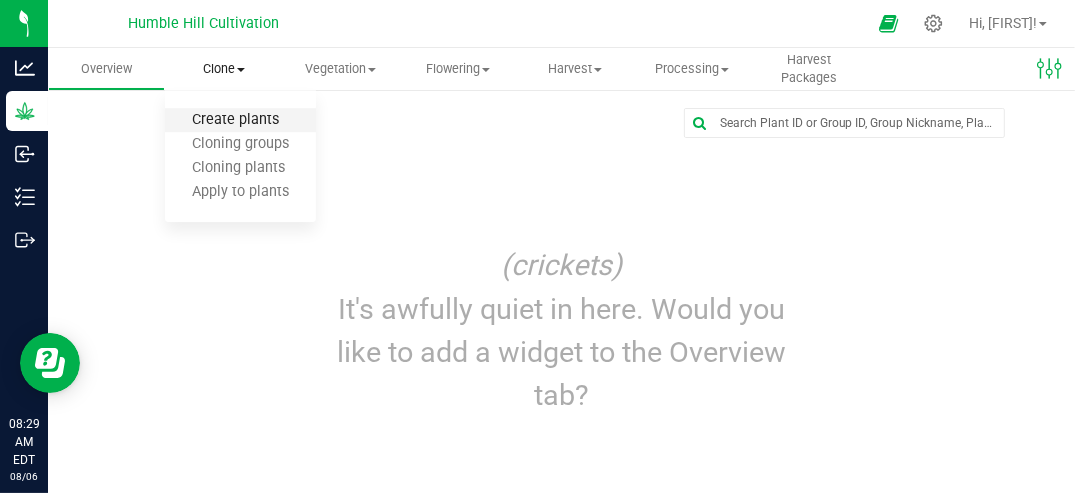 click on "Create plants" at bounding box center (235, 120) 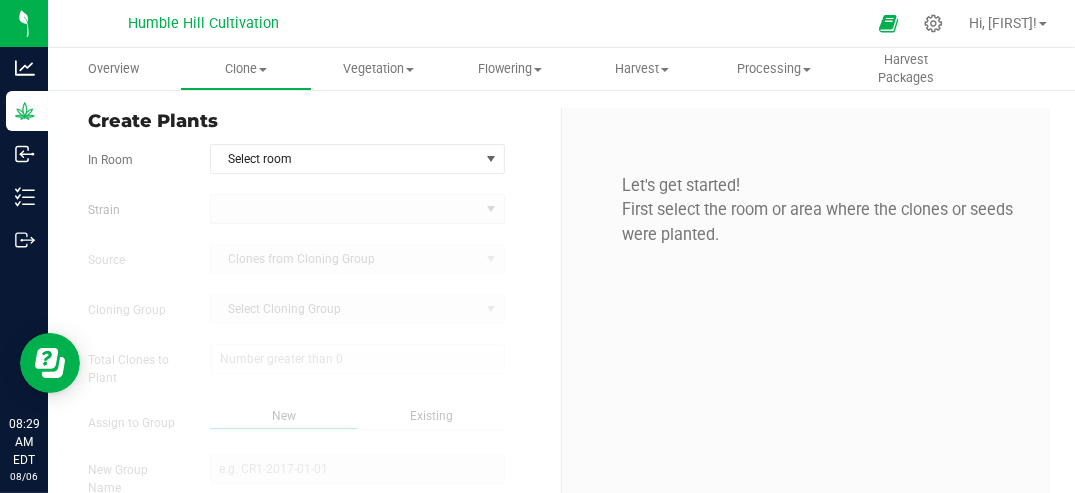 type on "[DATE] [TIME]" 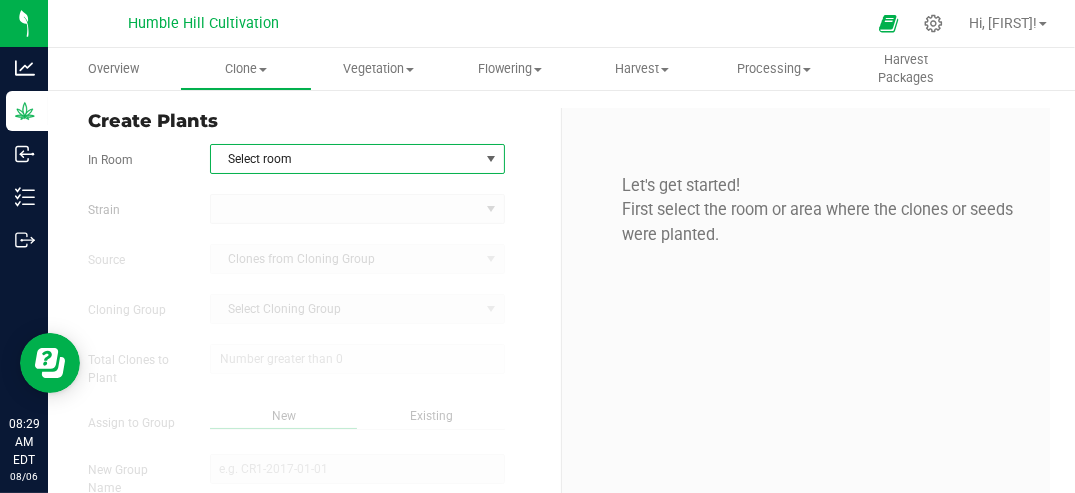 click at bounding box center (491, 159) 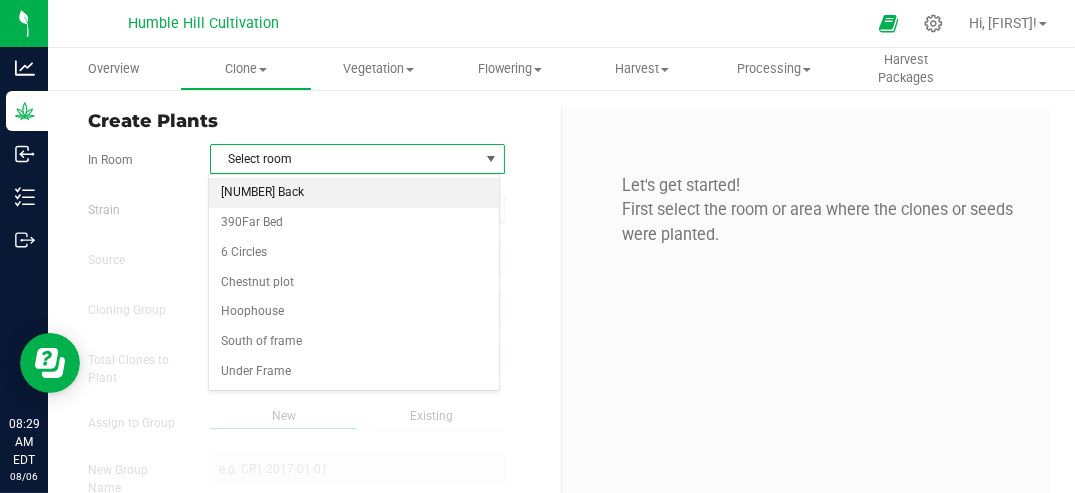click on "[NUMBER] Back" at bounding box center [353, 193] 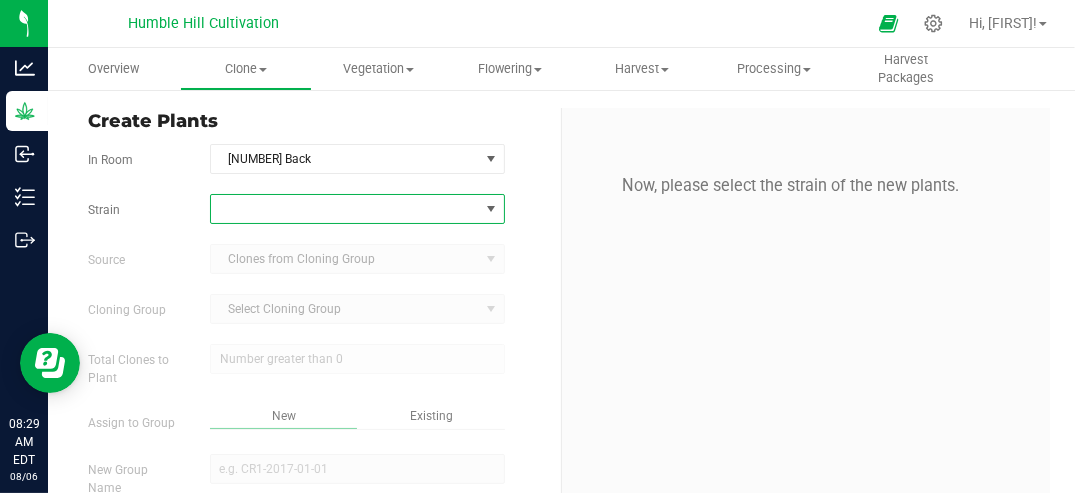 click at bounding box center [491, 209] 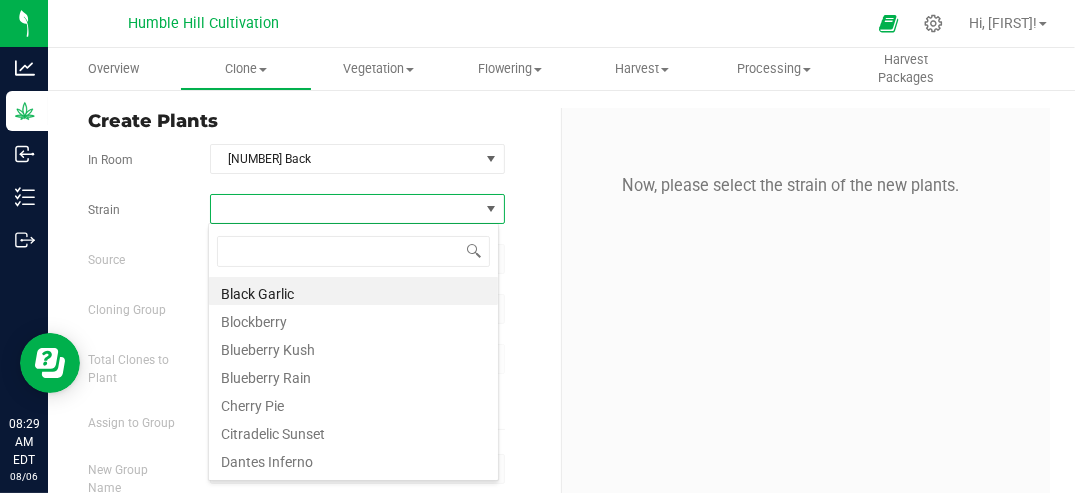 scroll, scrollTop: 99970, scrollLeft: 99708, axis: both 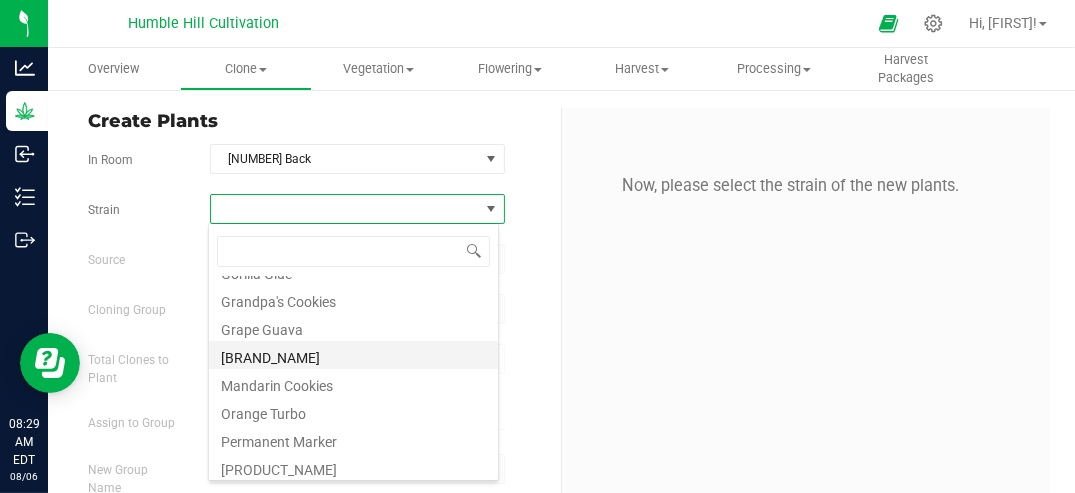 click on "[BRAND_NAME]" at bounding box center (353, 355) 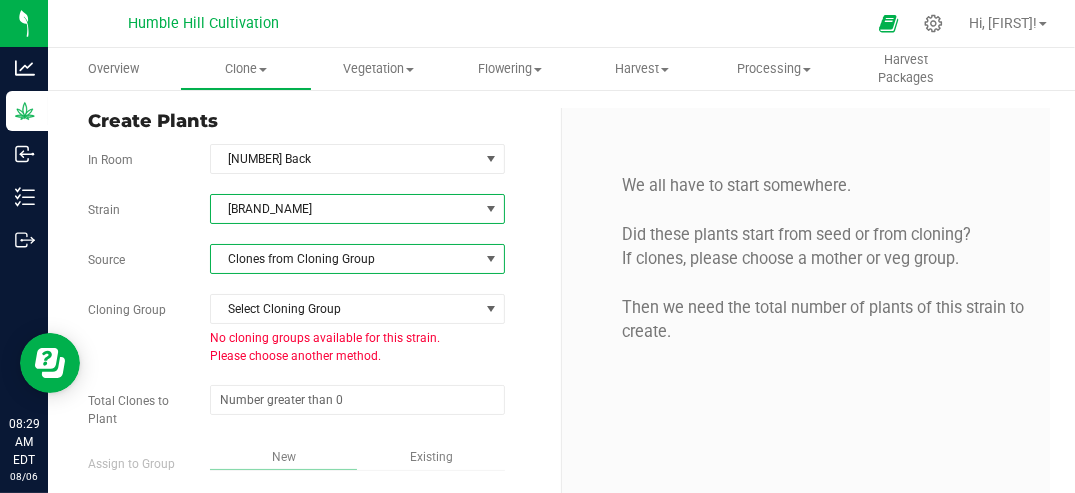 click at bounding box center [491, 259] 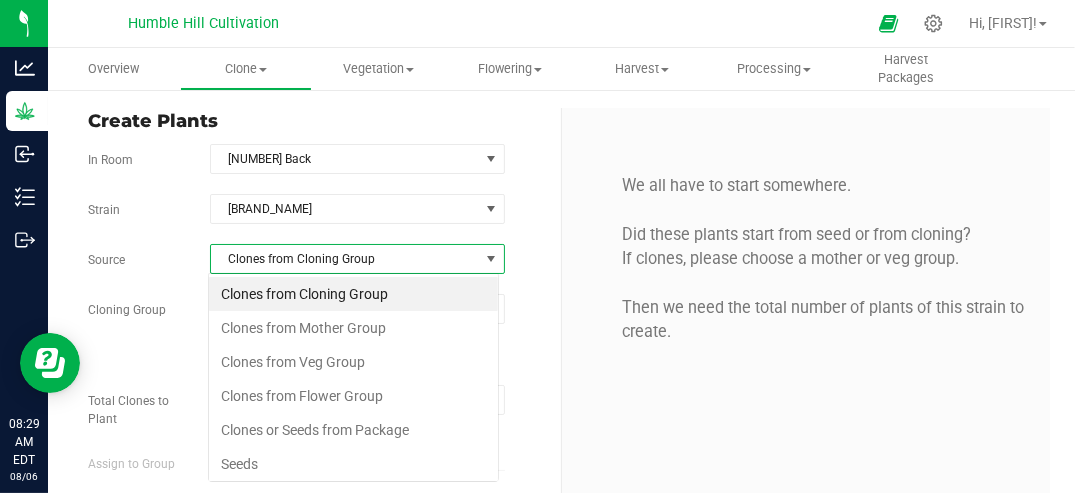 scroll, scrollTop: 99970, scrollLeft: 99708, axis: both 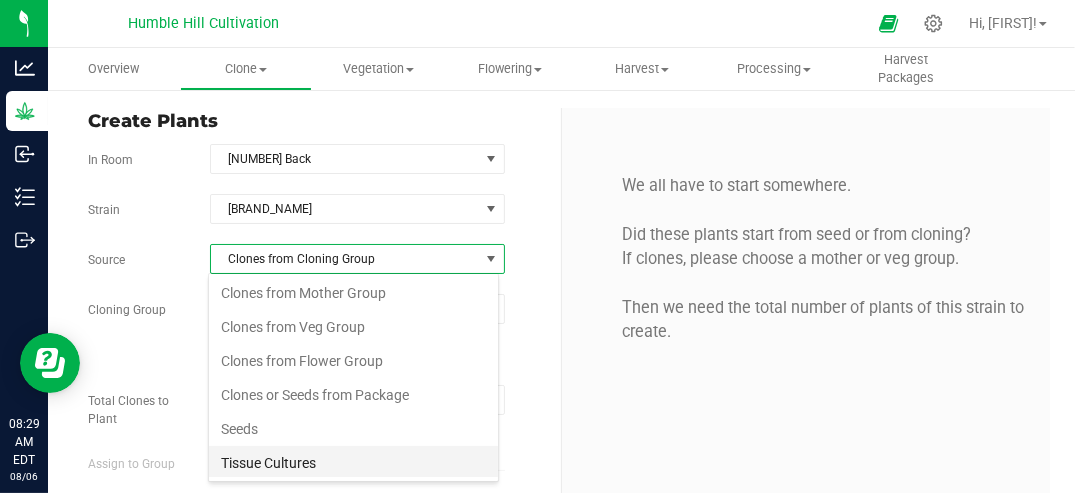 click on "Tissue Cultures" at bounding box center (353, 463) 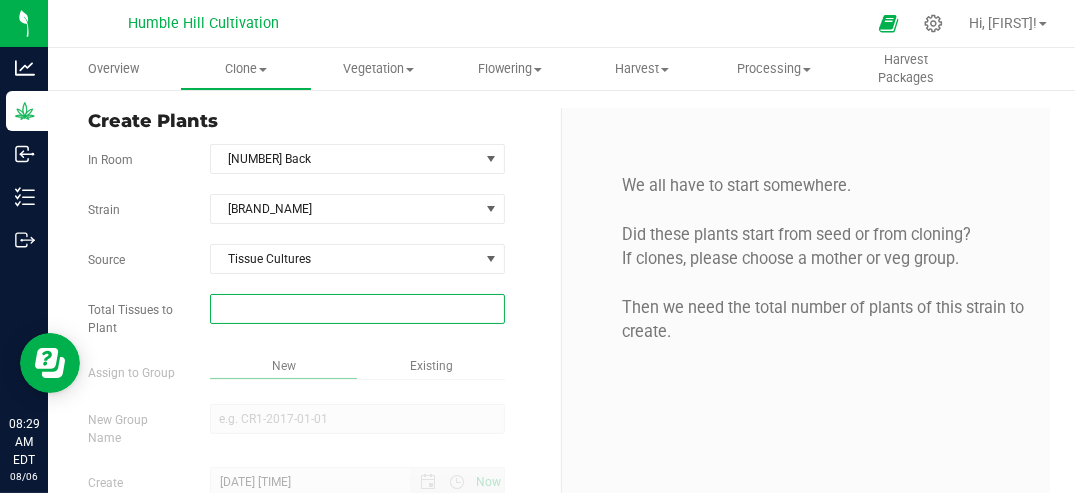 click at bounding box center (357, 309) 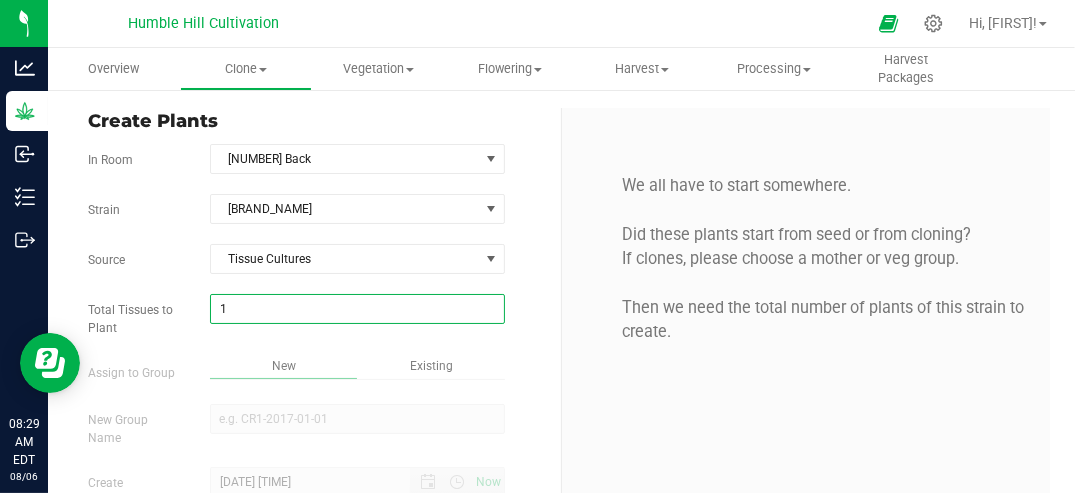type on "13" 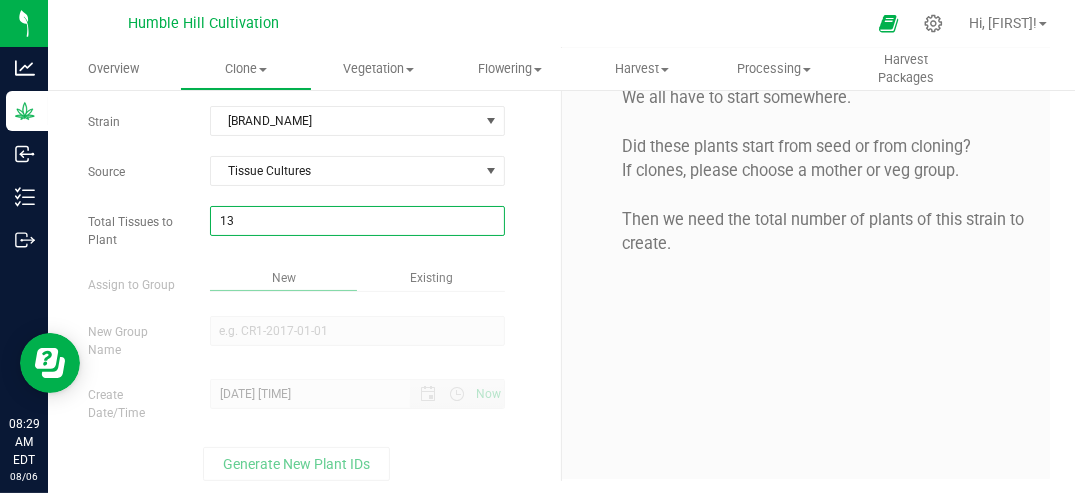 scroll, scrollTop: 94, scrollLeft: 0, axis: vertical 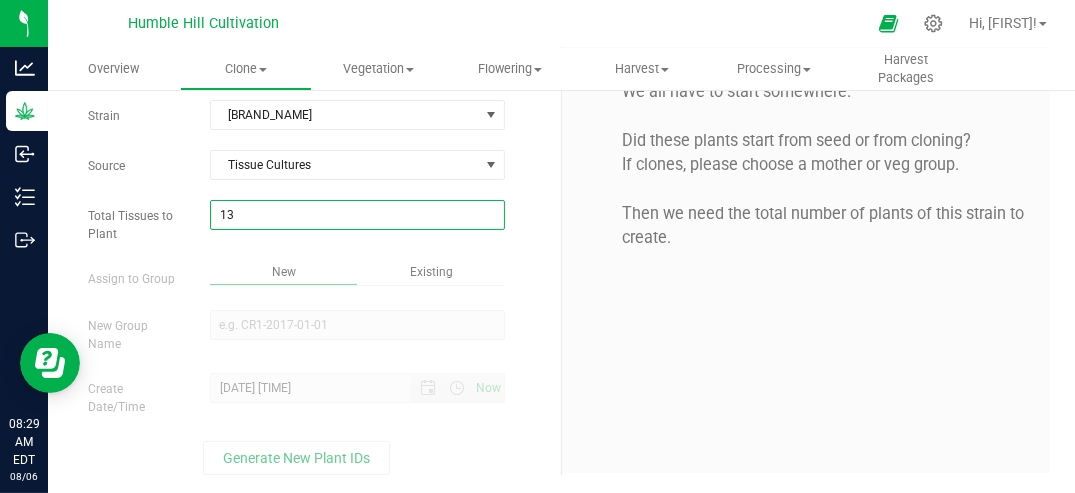 type on "13" 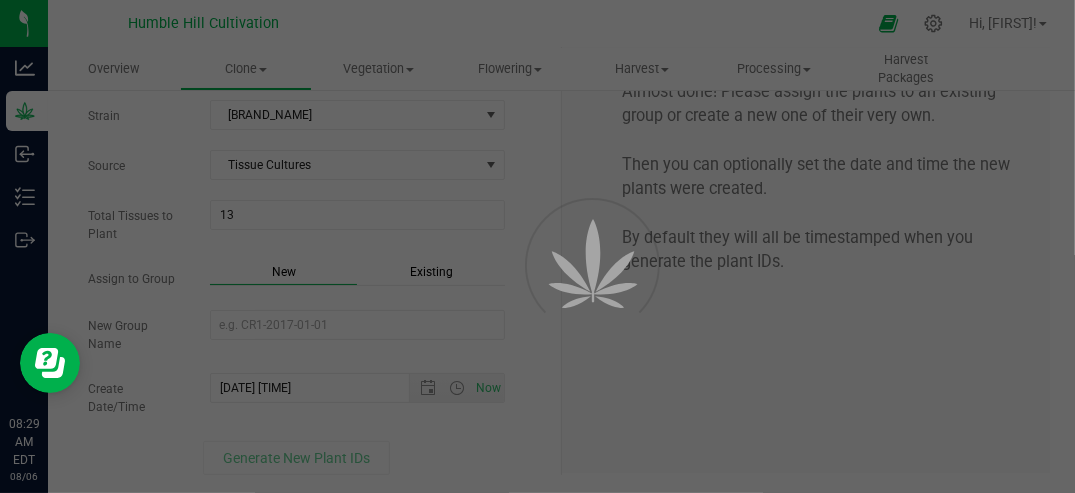 click on "New" at bounding box center [284, 272] 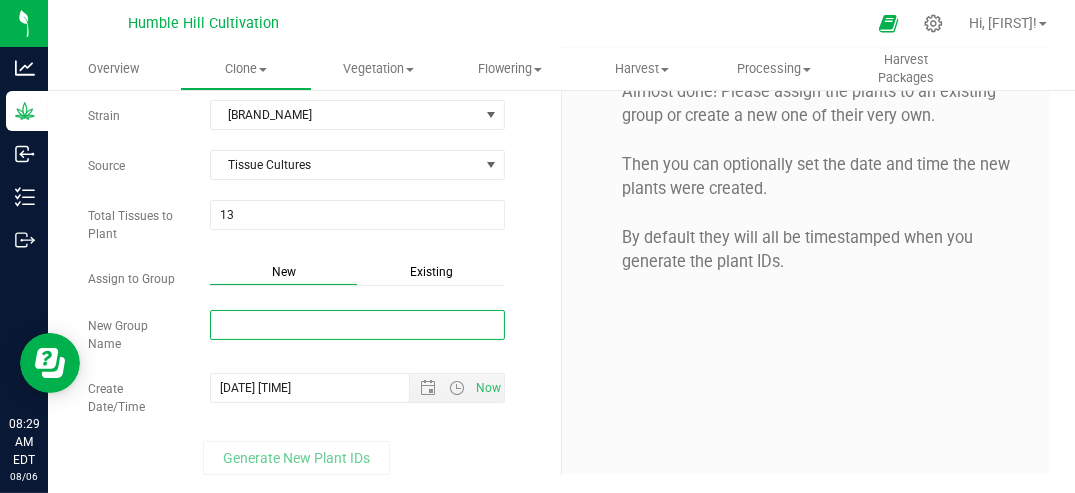 click on "New Group Name" at bounding box center [357, 325] 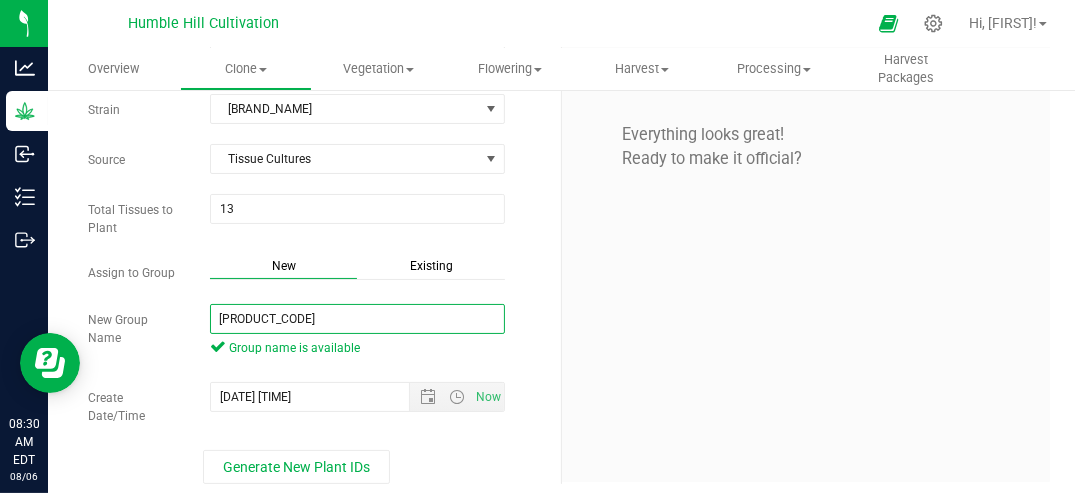 scroll, scrollTop: 109, scrollLeft: 0, axis: vertical 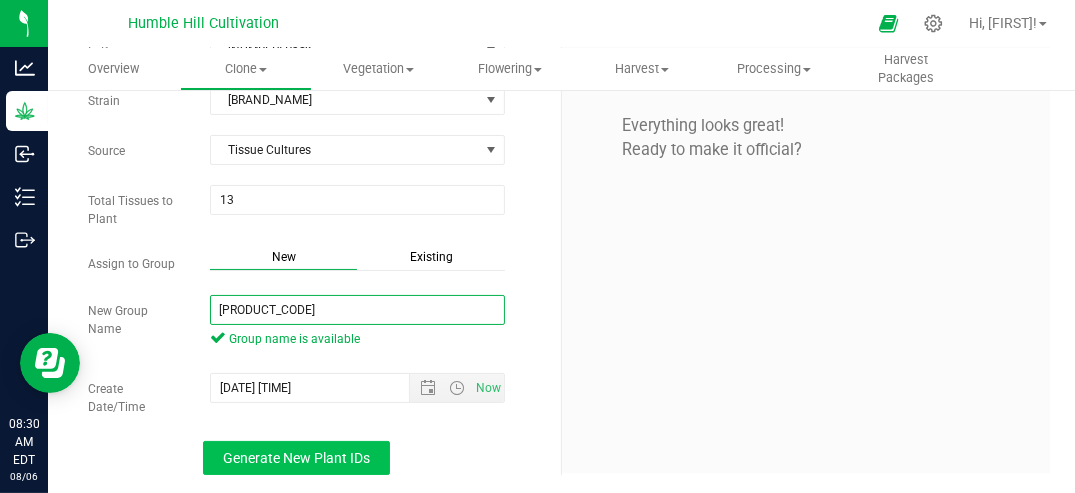 type on "[PRODUCT_CODE]" 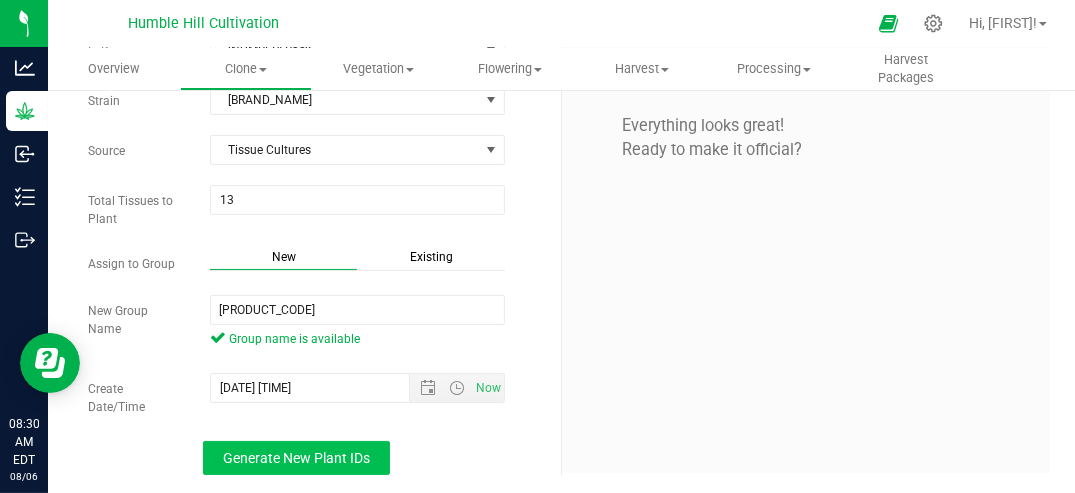 click on "Generate New Plant IDs" at bounding box center (296, 458) 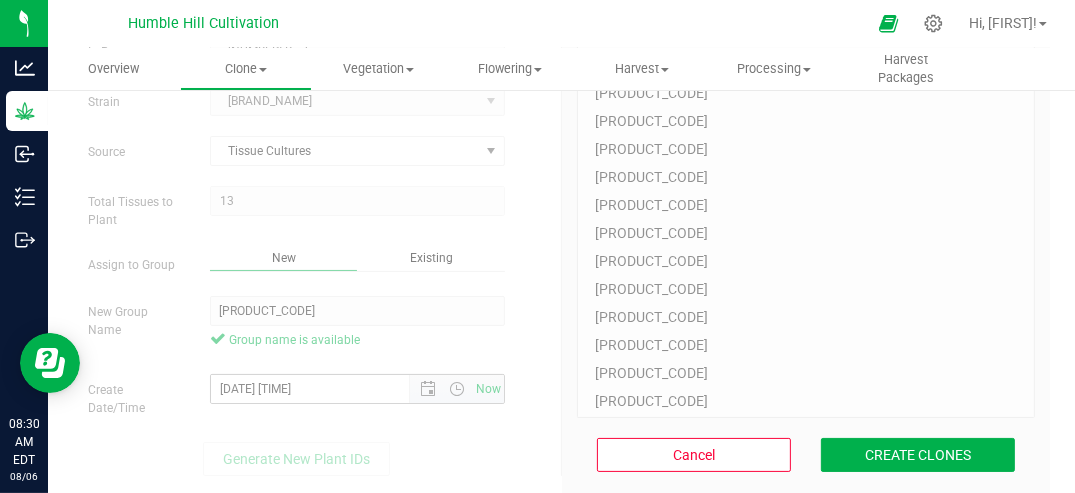 scroll, scrollTop: 185, scrollLeft: 0, axis: vertical 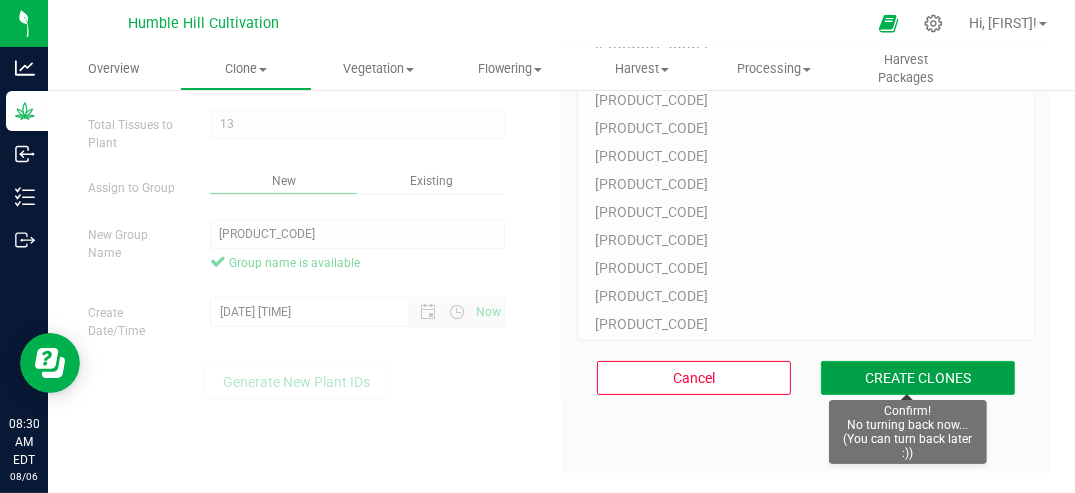 click on "CREATE CLONES" at bounding box center [918, 378] 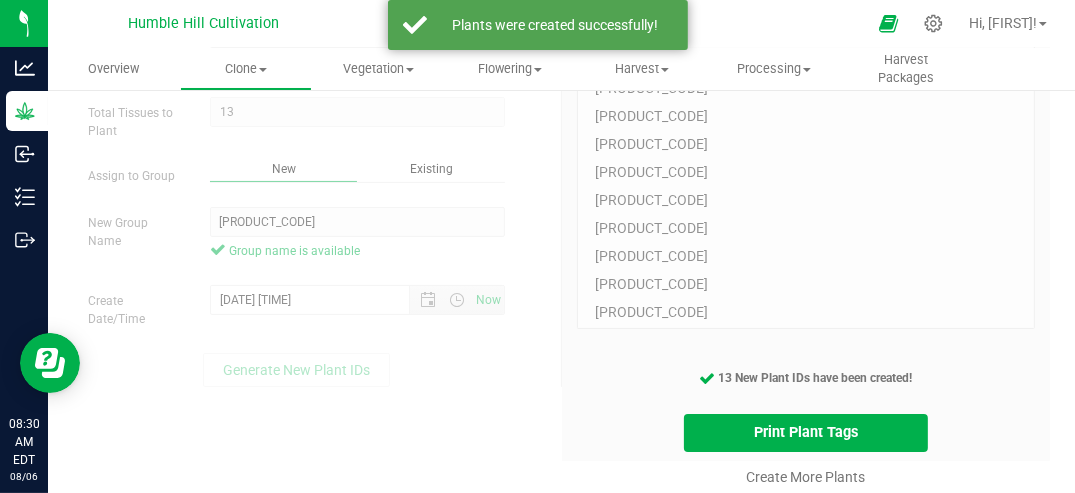 scroll, scrollTop: 198, scrollLeft: 0, axis: vertical 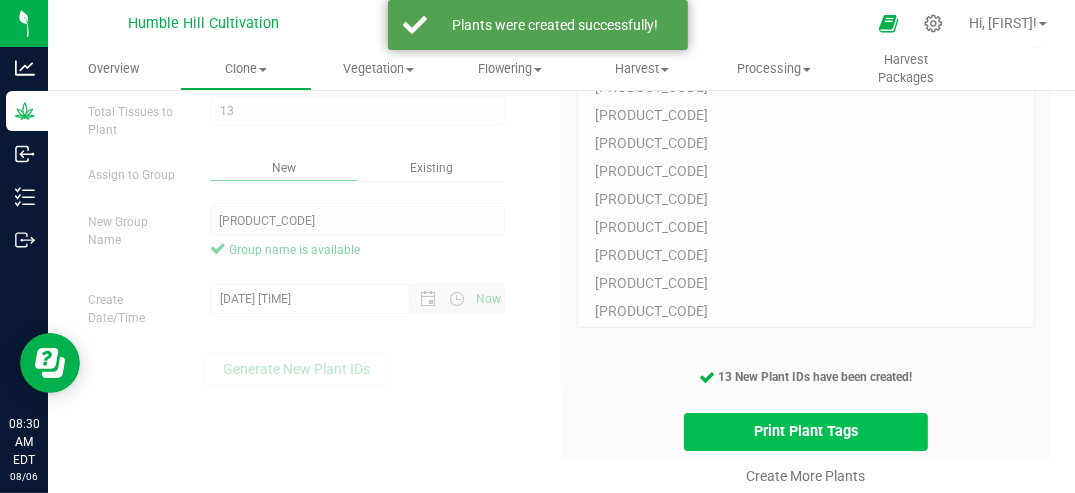 click on "Print Plant Tags" at bounding box center (806, 432) 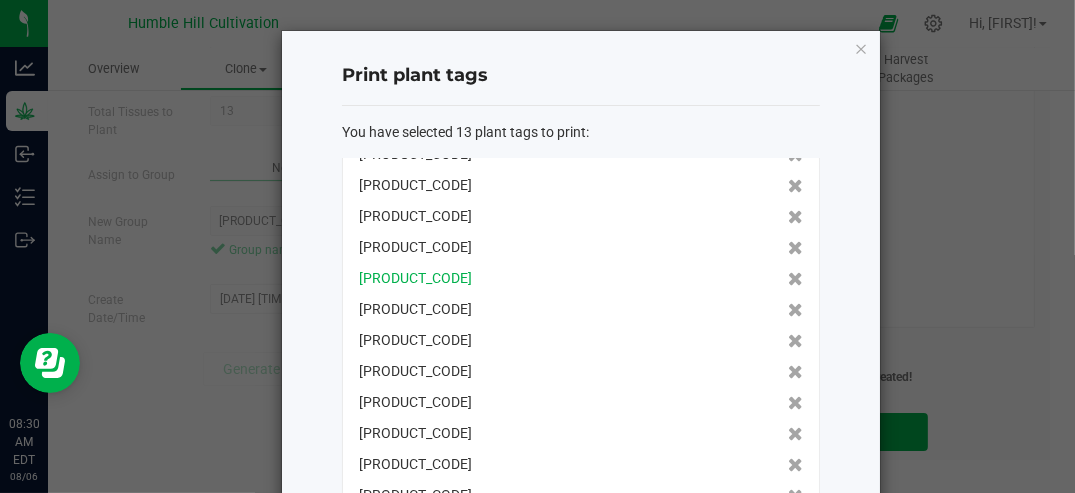 scroll, scrollTop: 60, scrollLeft: 0, axis: vertical 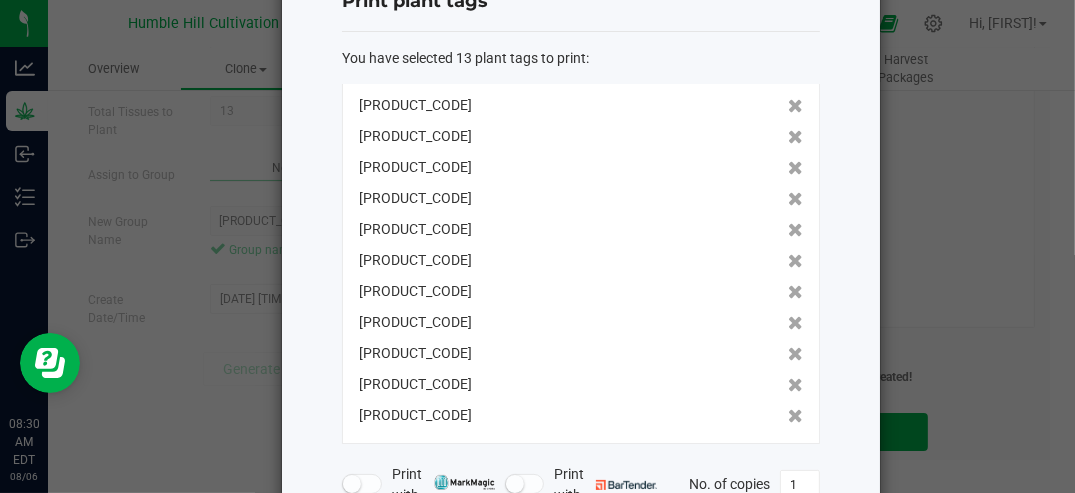 drag, startPoint x: 355, startPoint y: 100, endPoint x: 416, endPoint y: 437, distance: 342.4763 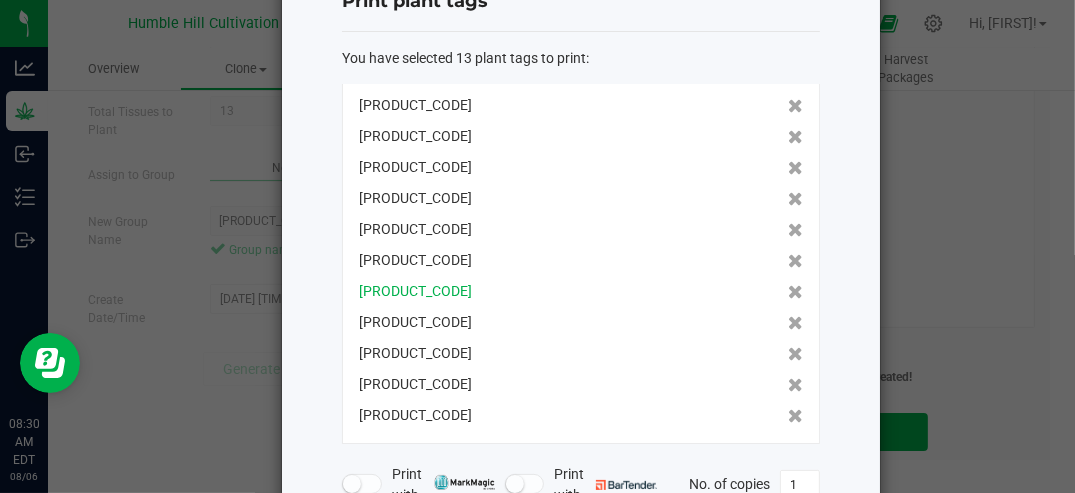 copy on "[PRODUCT_CODE] [PRODUCT_CODE] [PRODUCT_CODE] [PRODUCT_CODE] [PRODUCT_CODE] [PRODUCT_CODE] [PRODUCT_CODE] [PRODUCT_CODE] [PRODUCT_CODE] [PRODUCT_CODE] [PRODUCT_CODE] [PRODUCT_CODE] [PRODUCT_CODE]" 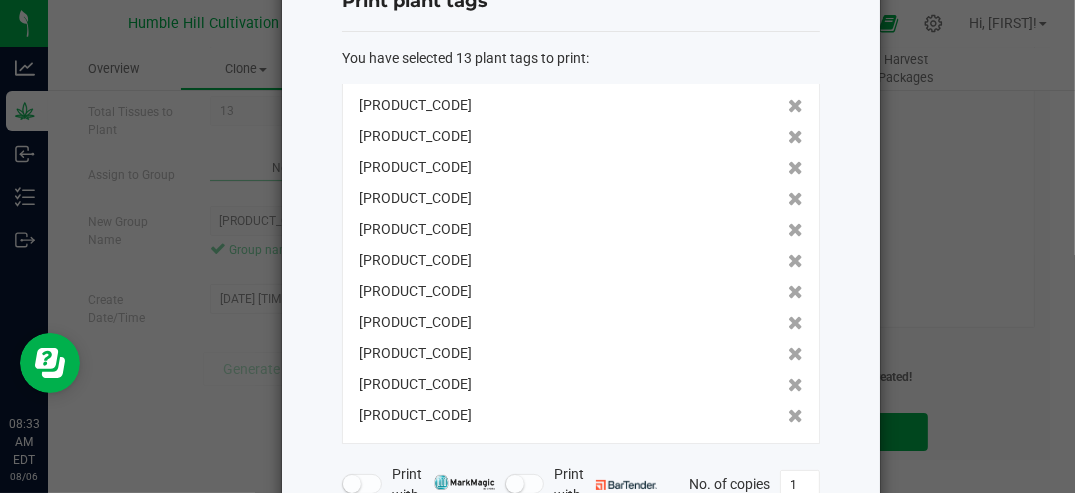 scroll, scrollTop: 60, scrollLeft: 0, axis: vertical 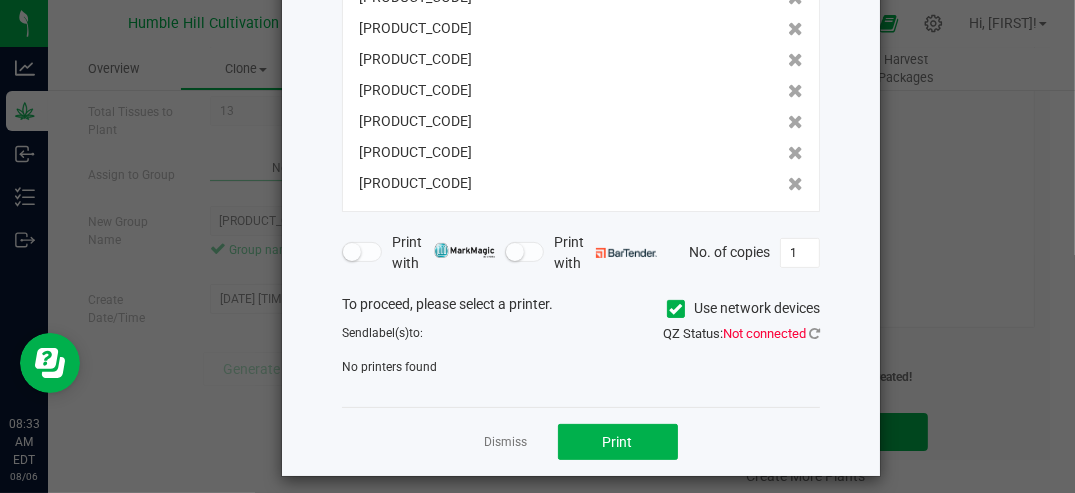 click on "Dismiss" 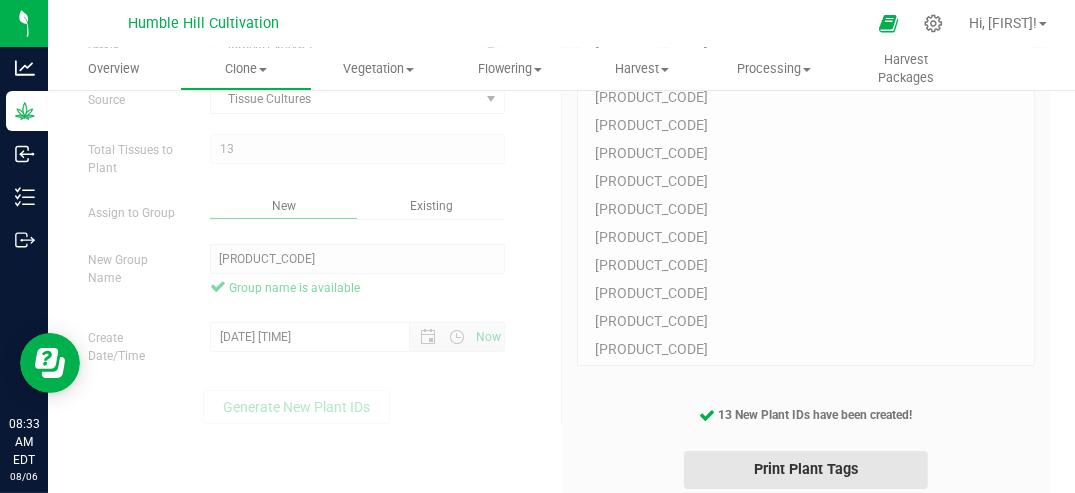 scroll, scrollTop: 198, scrollLeft: 0, axis: vertical 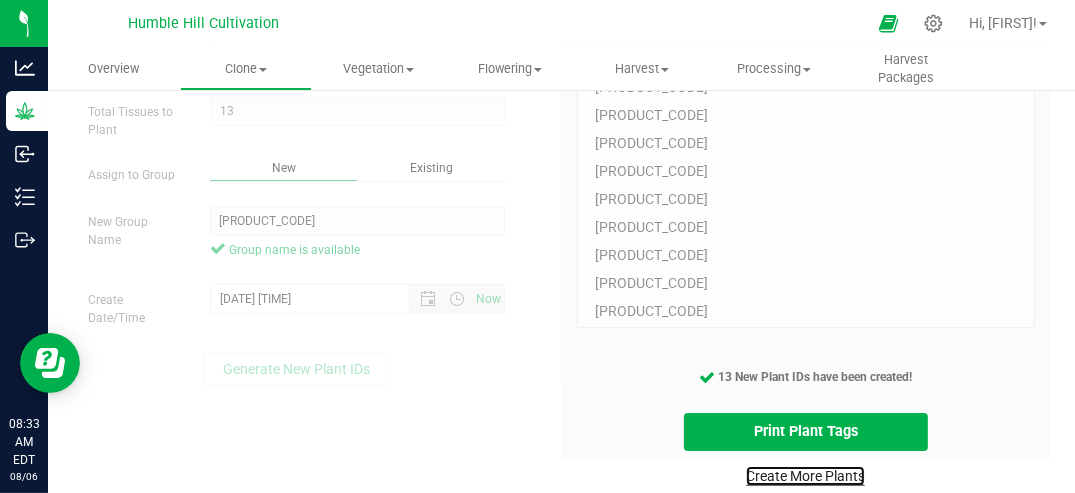 click on "Create More Plants" at bounding box center [805, 476] 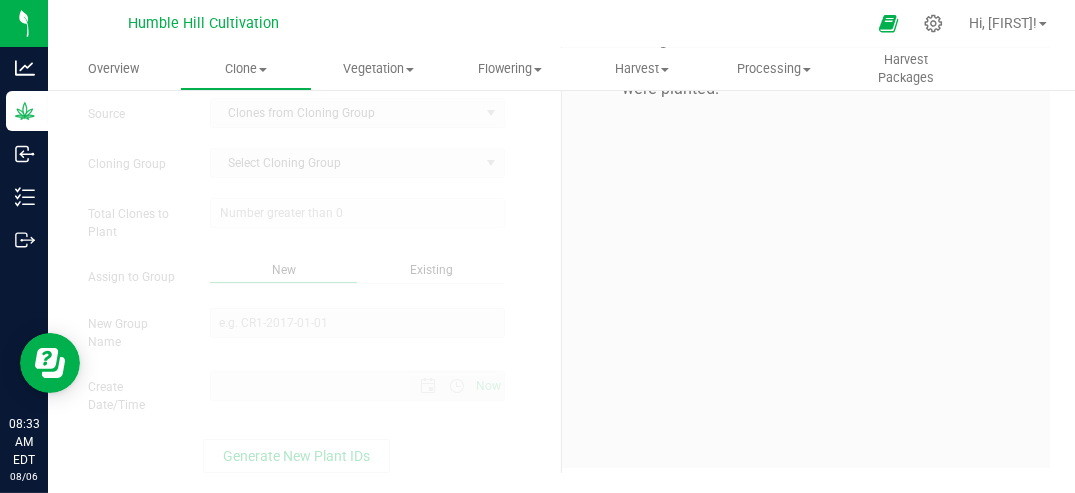 scroll, scrollTop: 0, scrollLeft: 0, axis: both 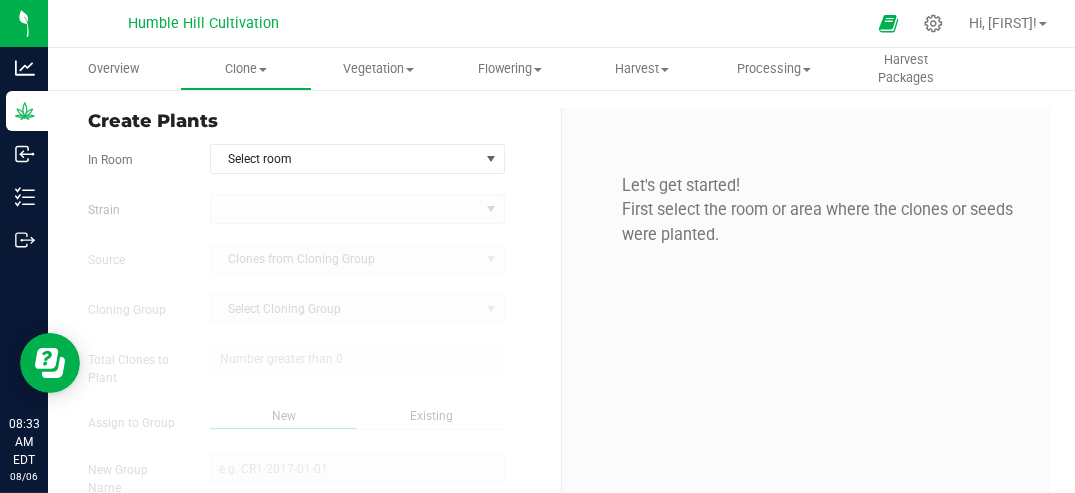 type on "8/6/2025 8:33 AM" 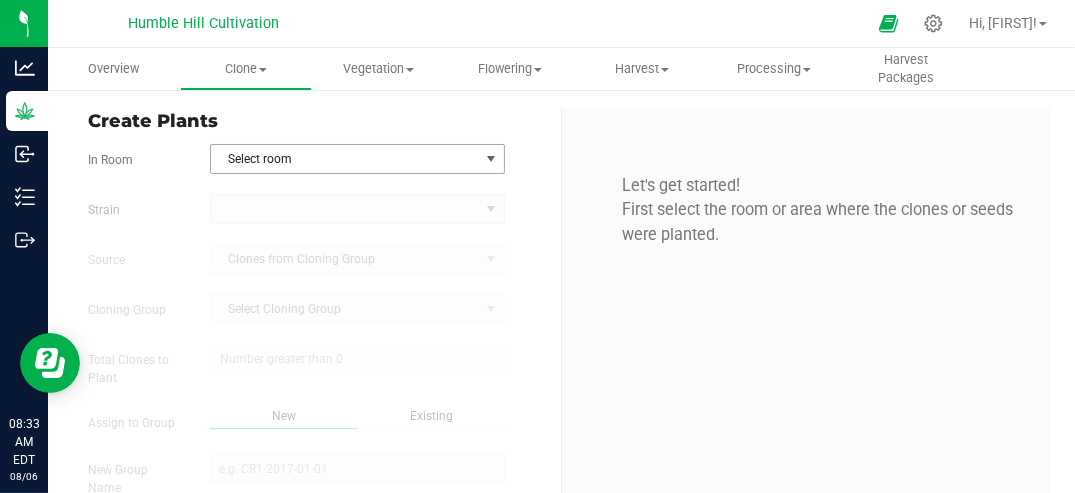 click at bounding box center [491, 159] 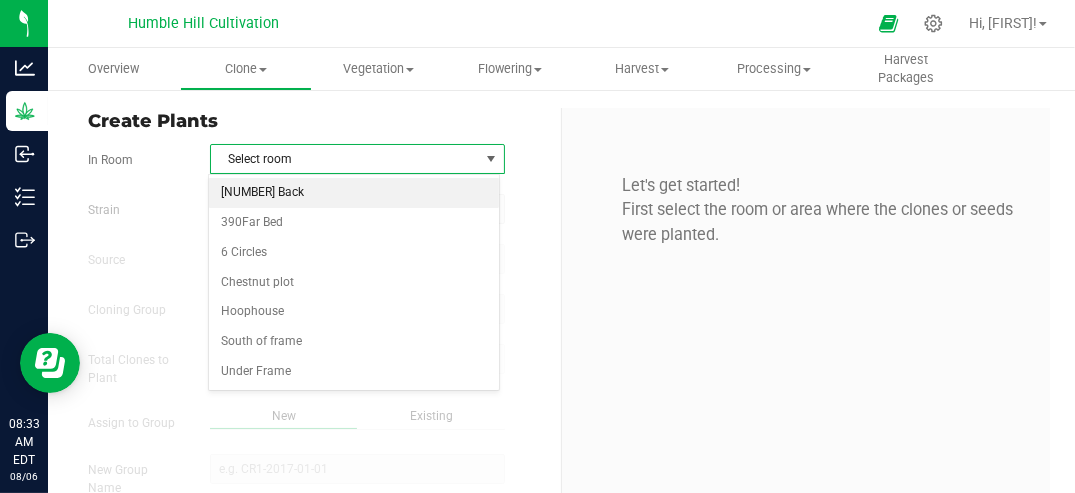click on "[NUMBER] Back" at bounding box center (353, 193) 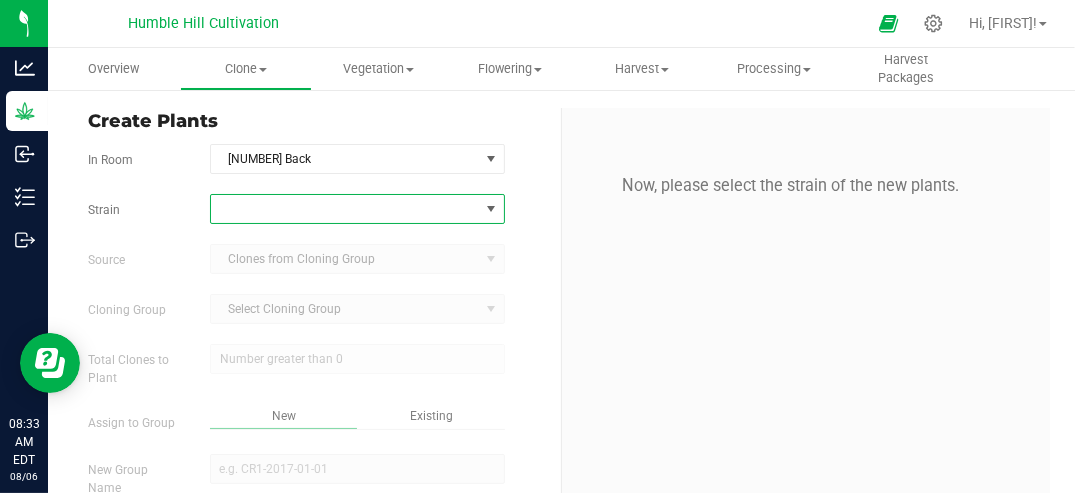 click at bounding box center [491, 209] 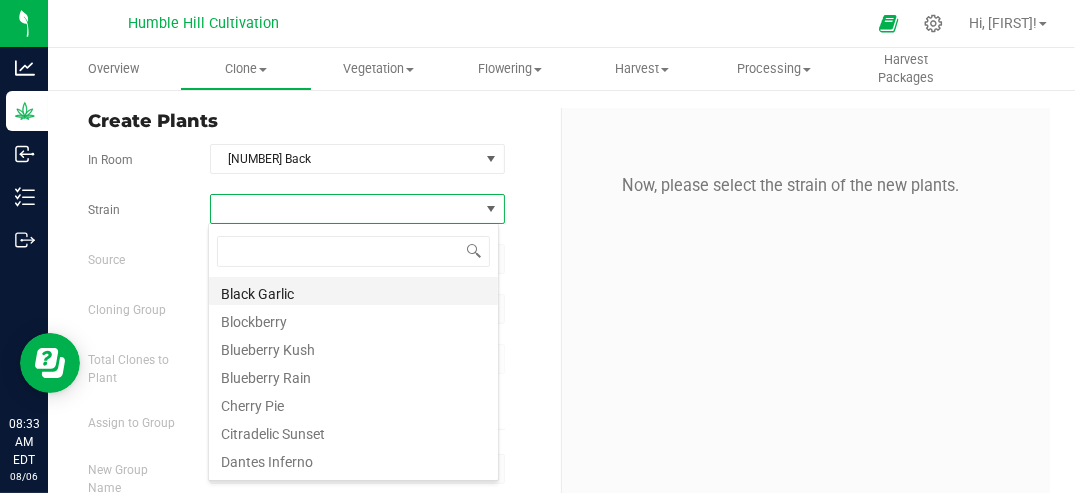 scroll, scrollTop: 99970, scrollLeft: 99708, axis: both 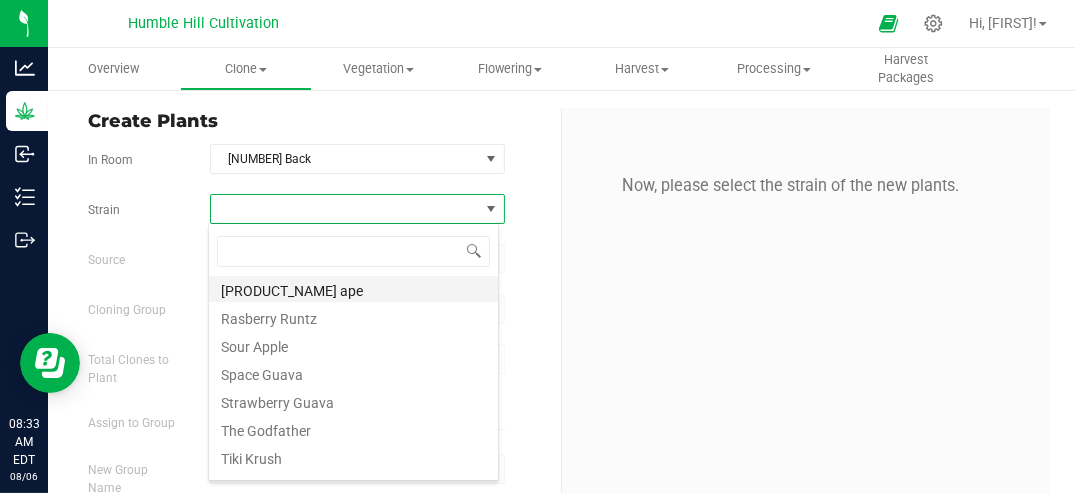 click on "[PRODUCT_NAME] ape" at bounding box center [353, 288] 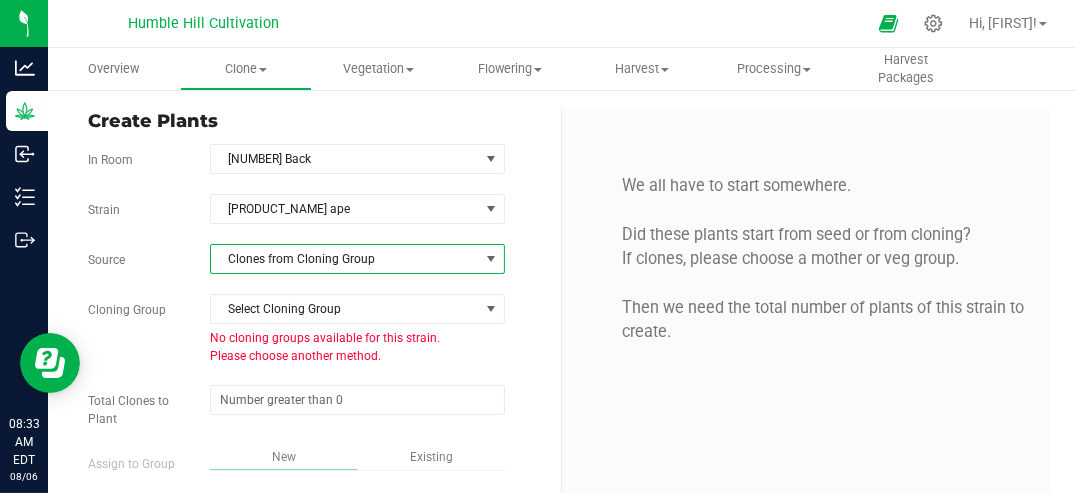 click at bounding box center [491, 259] 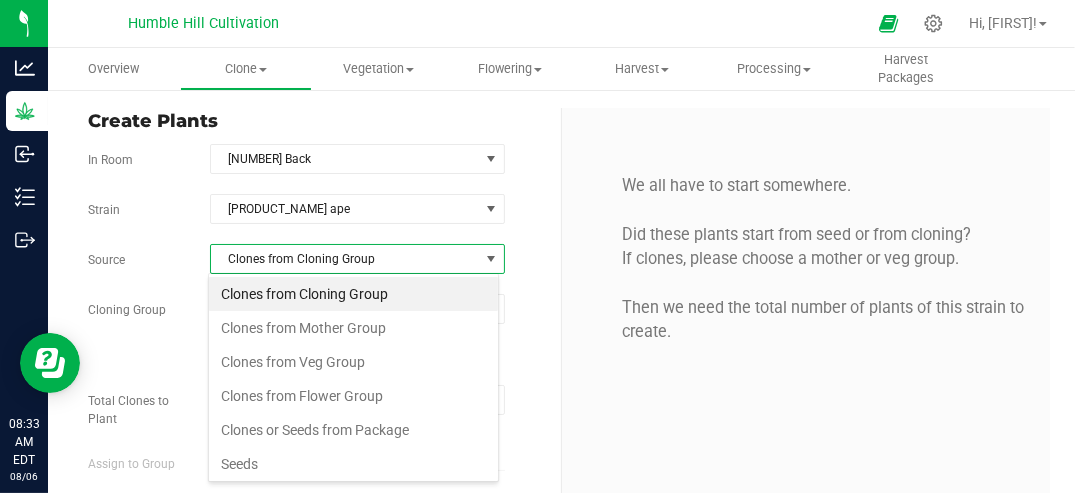 scroll, scrollTop: 99970, scrollLeft: 99708, axis: both 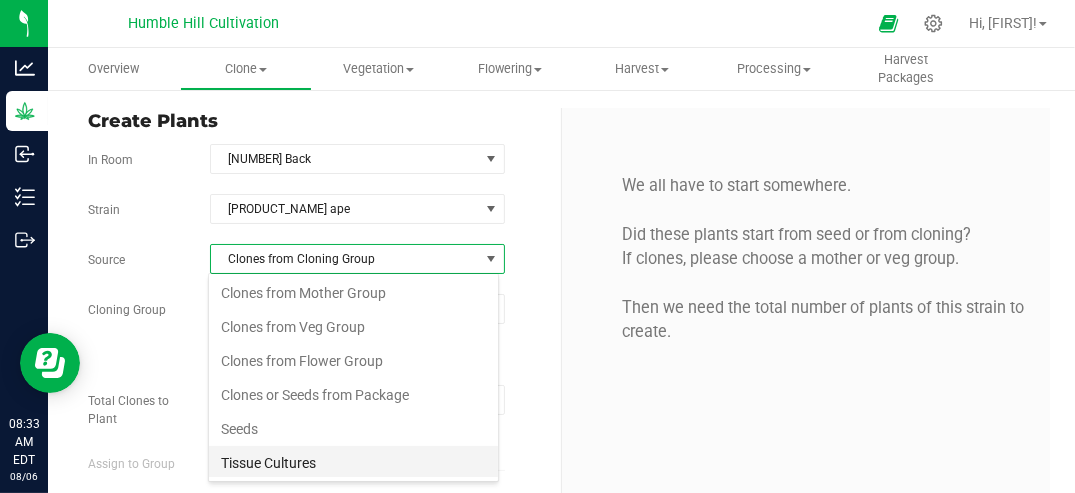 click on "Tissue Cultures" at bounding box center (353, 463) 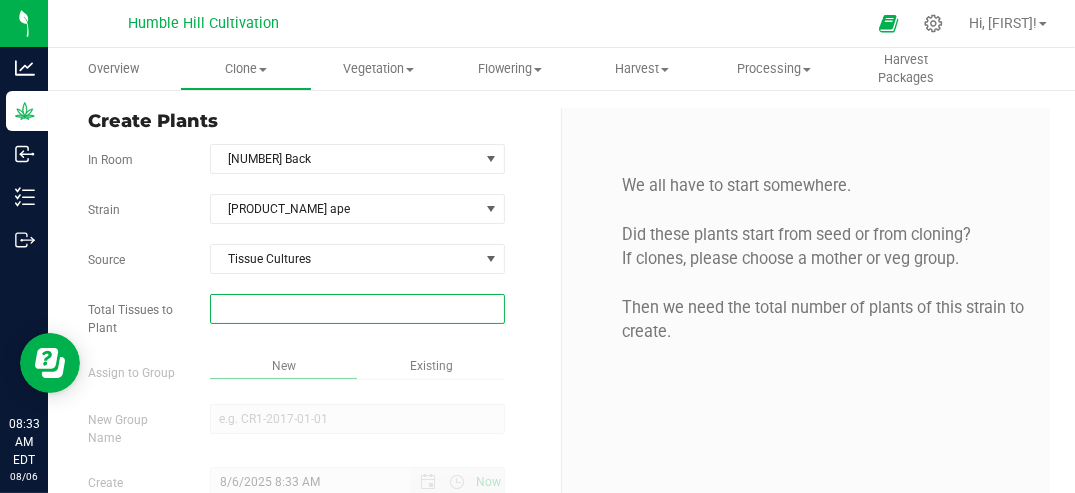 click at bounding box center (357, 309) 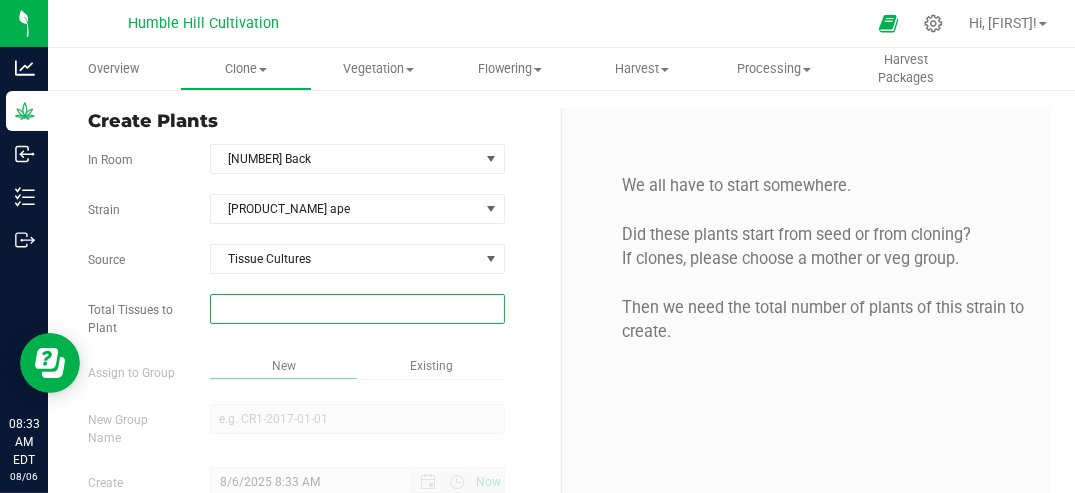 type on "0" 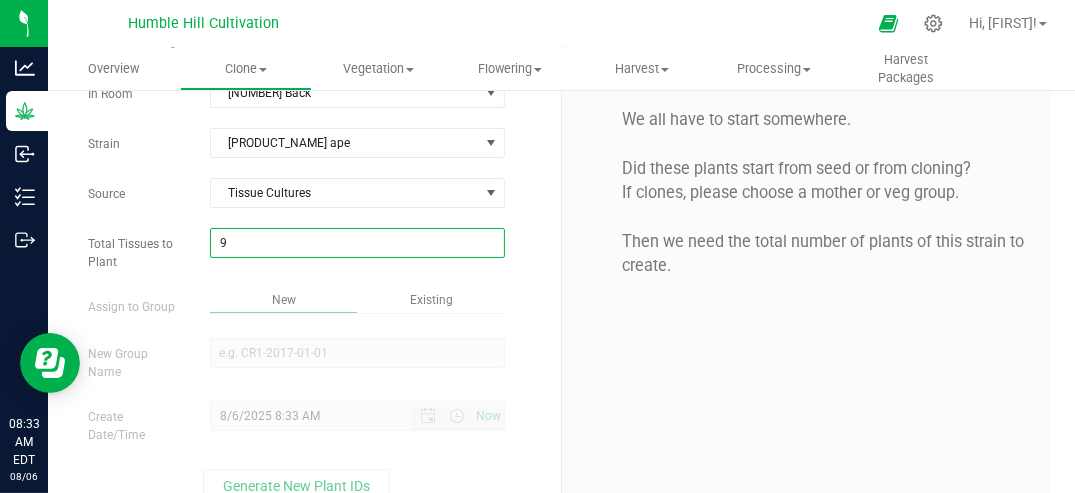 scroll, scrollTop: 94, scrollLeft: 0, axis: vertical 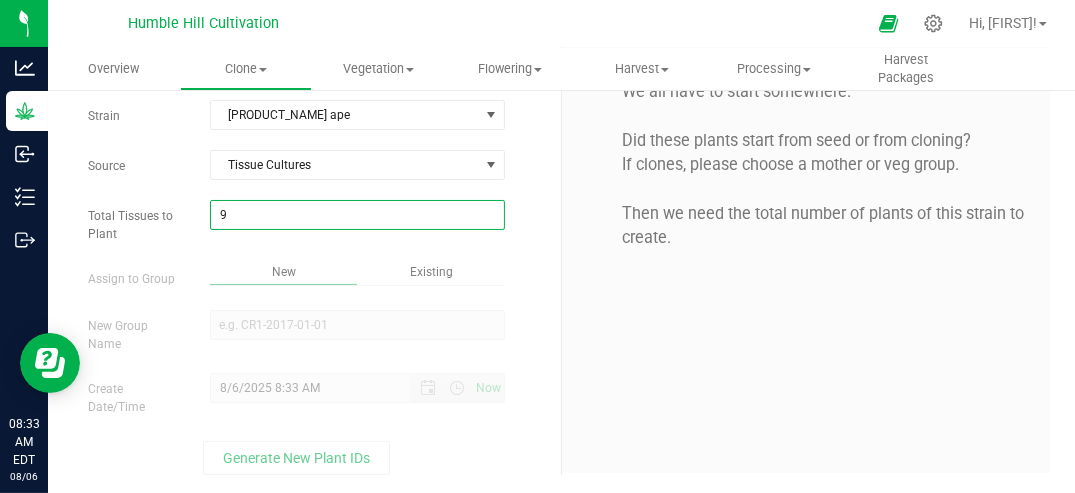 type on "9" 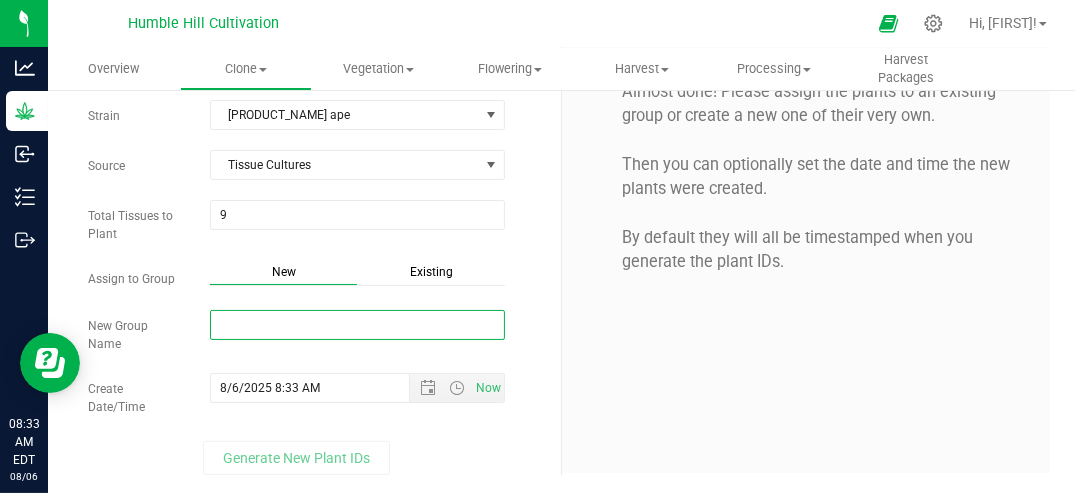 click on "New Group Name" at bounding box center (357, 325) 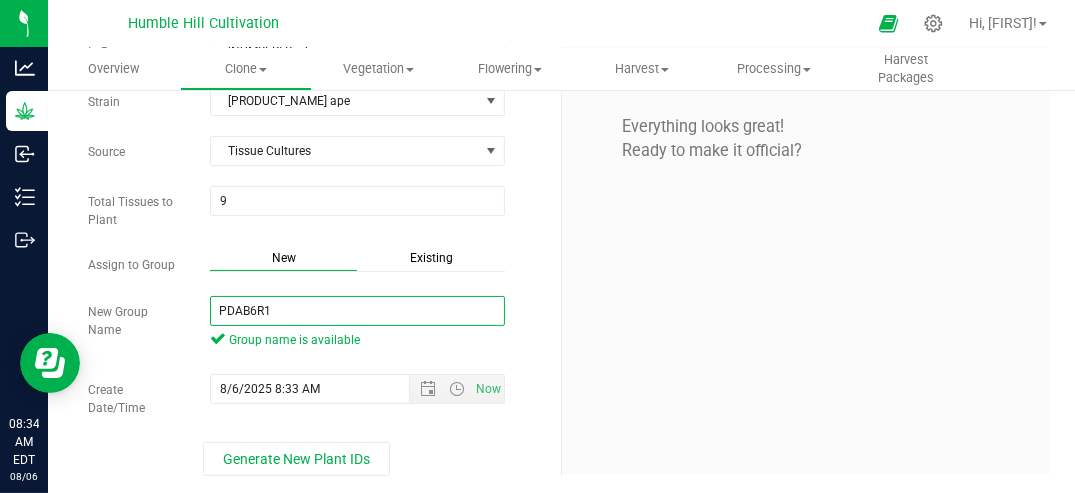 scroll, scrollTop: 109, scrollLeft: 0, axis: vertical 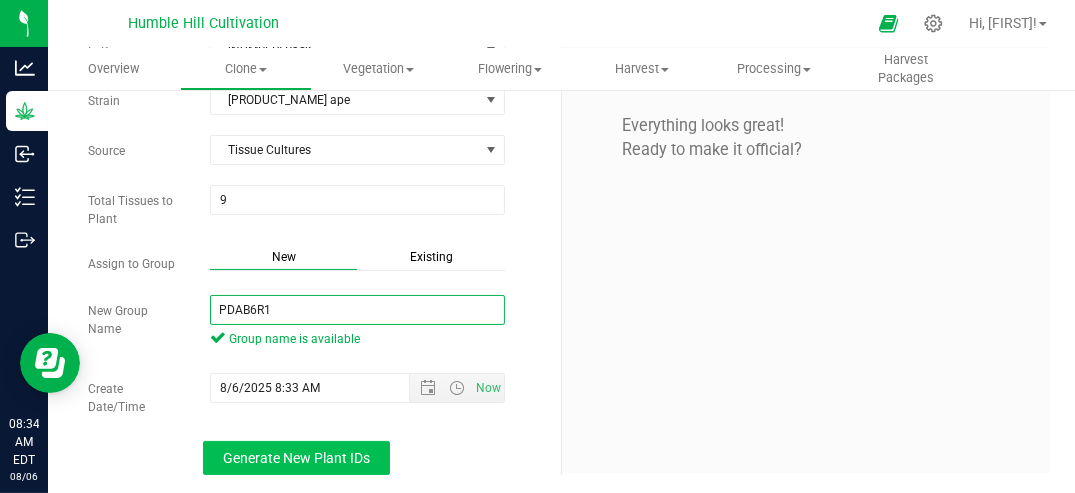 type on "PDAB6R1" 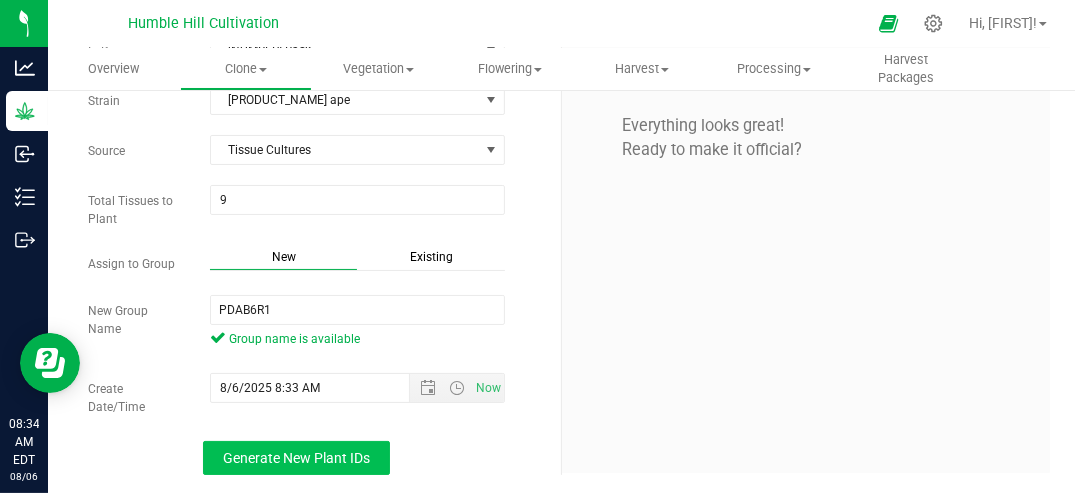click on "Generate New Plant IDs" at bounding box center [296, 458] 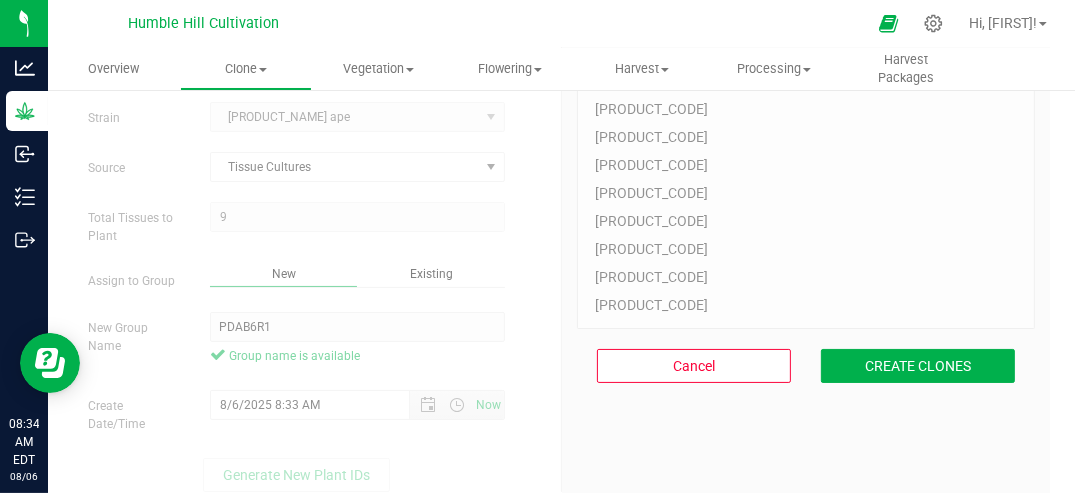 scroll, scrollTop: 109, scrollLeft: 0, axis: vertical 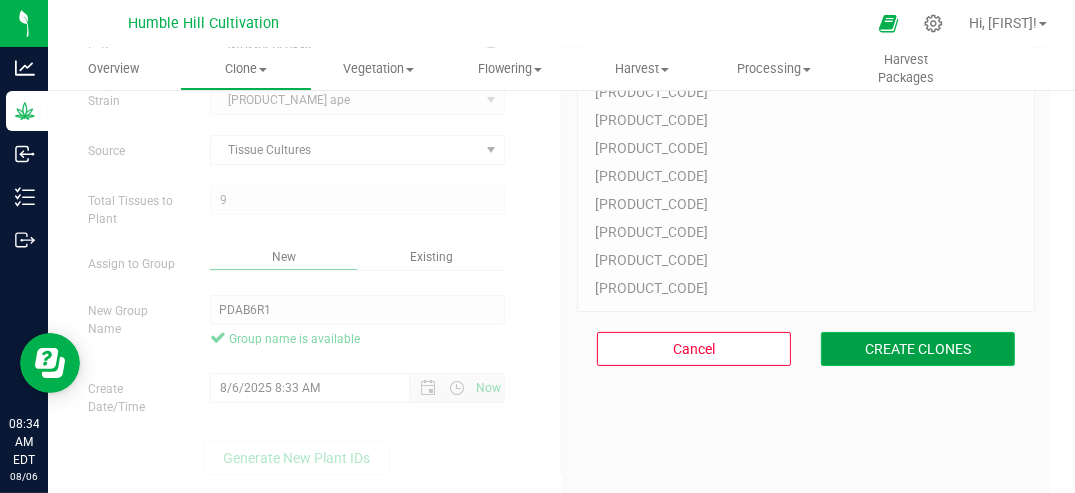 click on "CREATE CLONES" at bounding box center [918, 349] 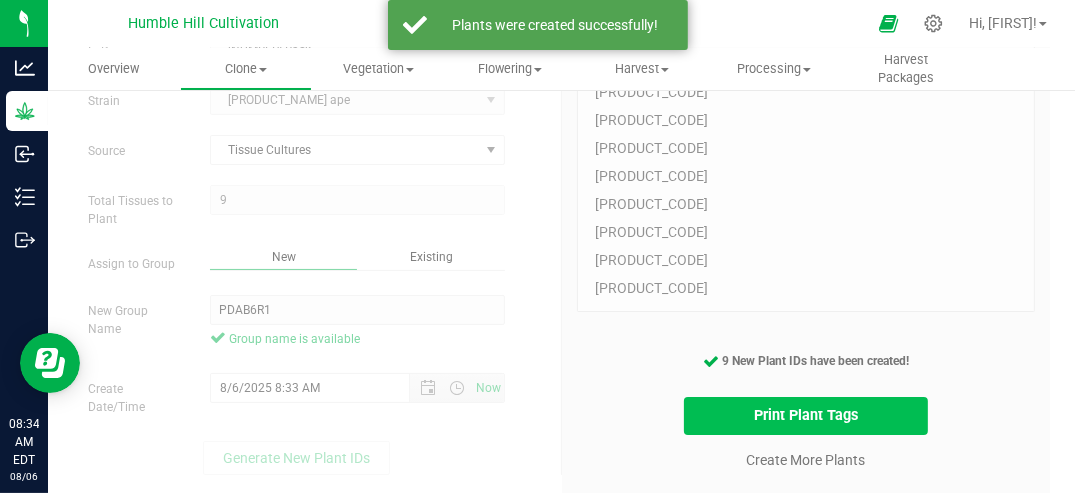 click on "Print Plant Tags" at bounding box center [806, 416] 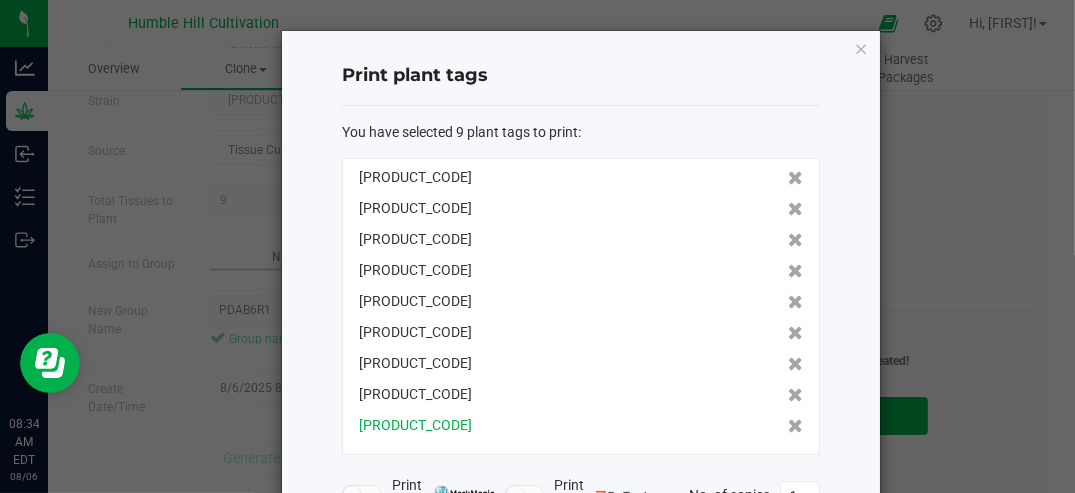drag, startPoint x: 353, startPoint y: 177, endPoint x: 534, endPoint y: 416, distance: 299.80328 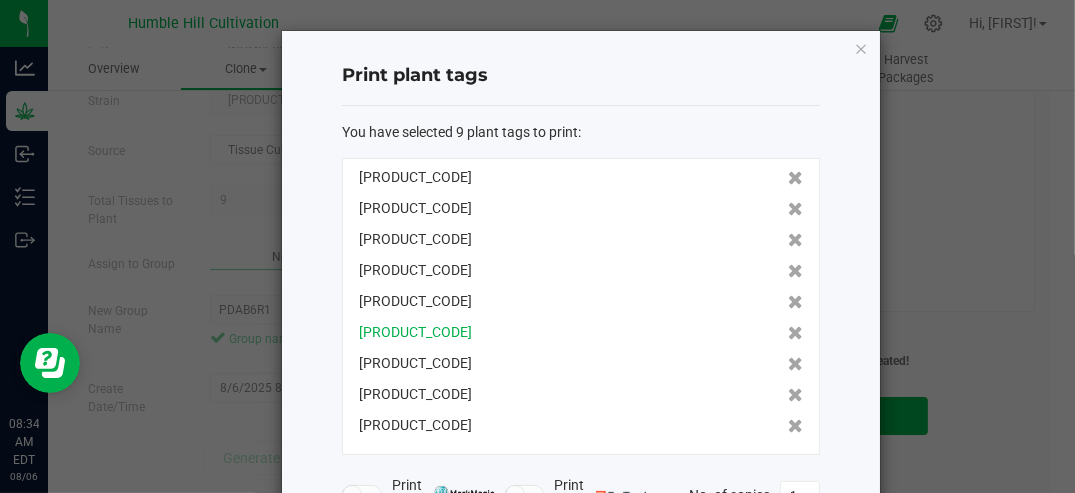 copy on "[PRODUCT_CODE] [PRODUCT_CODE] [PRODUCT_CODE] [PRODUCT_CODE] [PRODUCT_CODE] [PRODUCT_CODE] [PRODUCT_CODE] [PRODUCT_CODE] [PRODUCT_CODE]" 